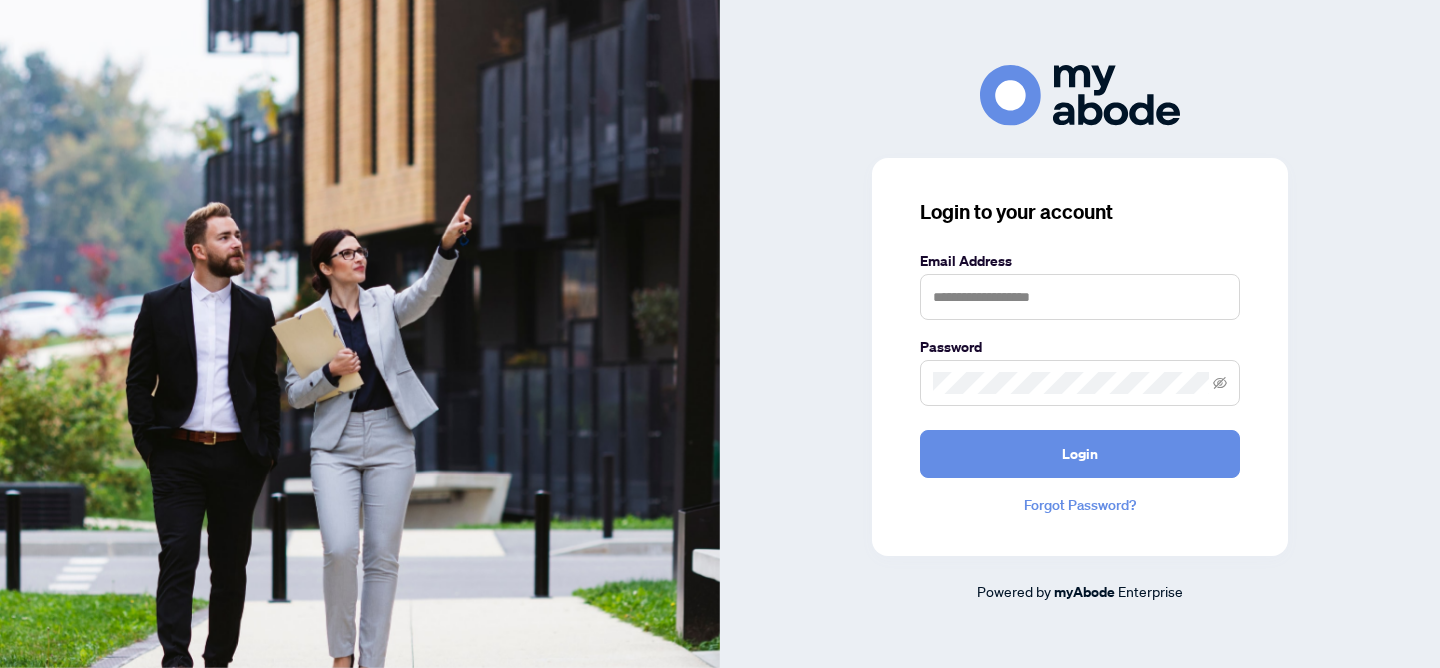 scroll, scrollTop: 0, scrollLeft: 0, axis: both 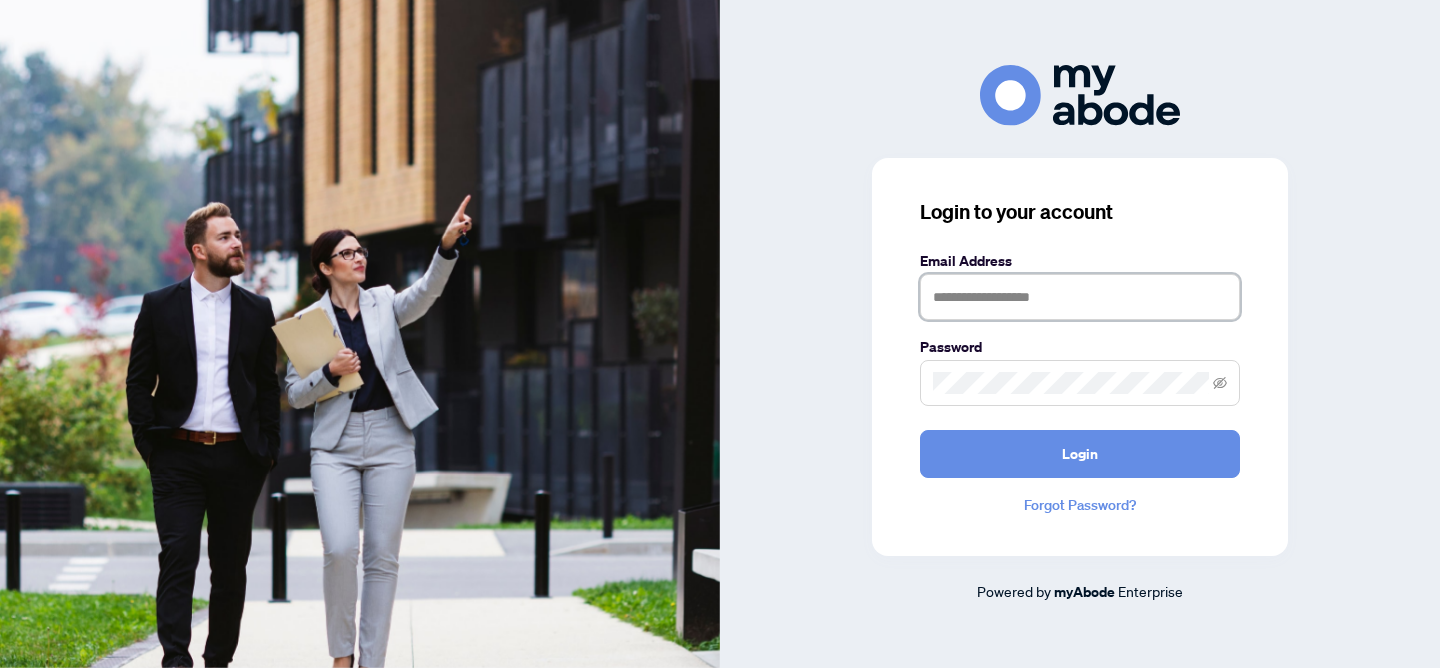 click at bounding box center (1080, 297) 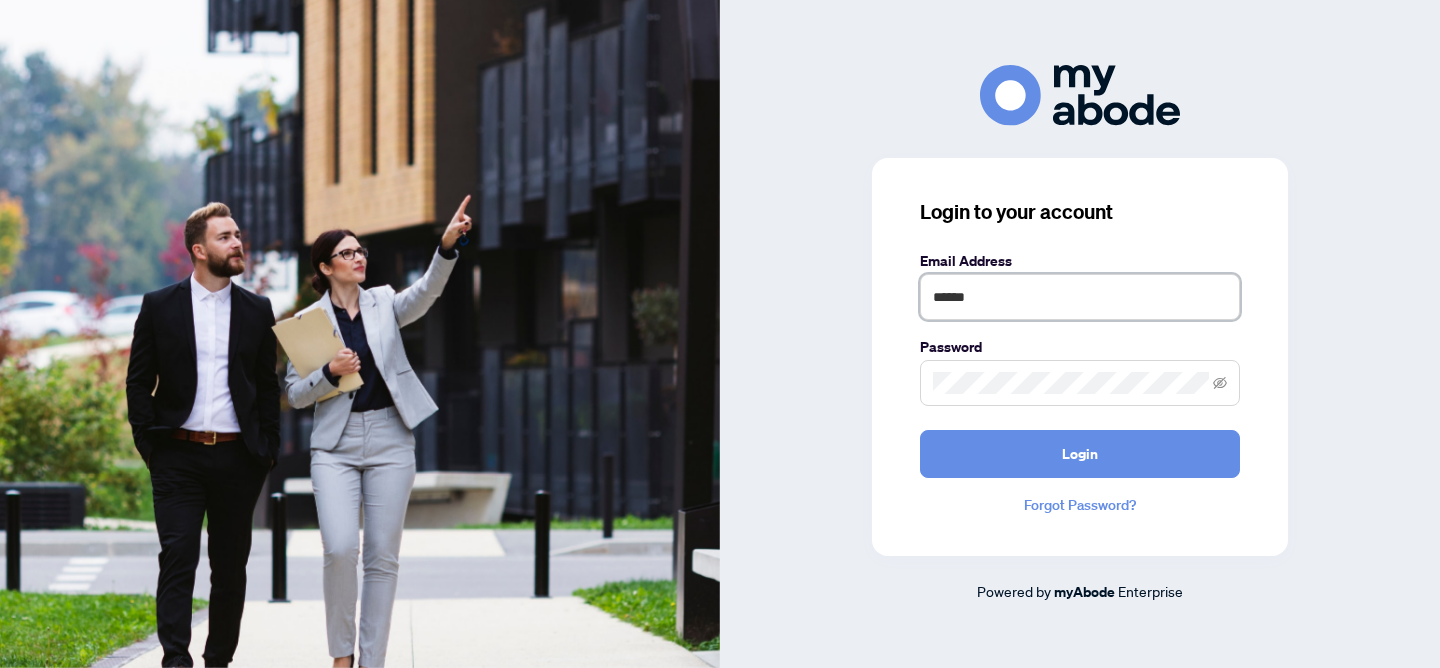 type on "**********" 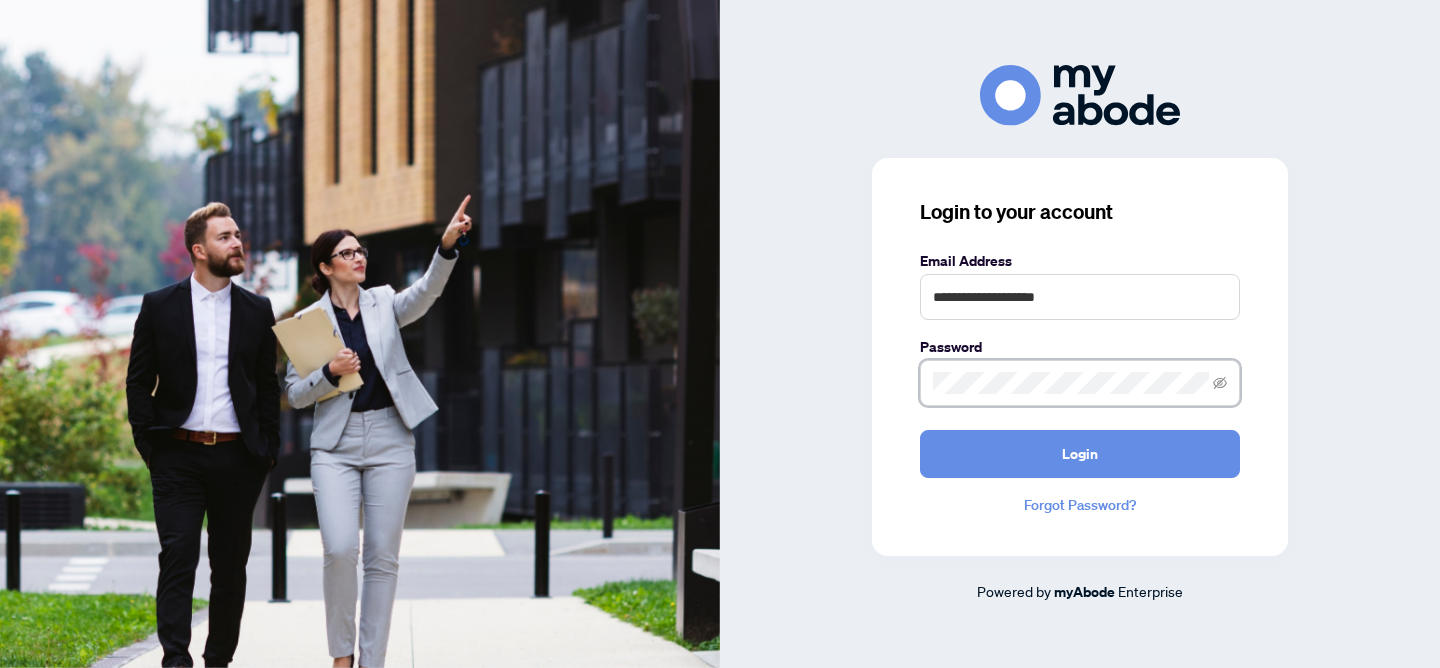 click on "Login" at bounding box center [1080, 454] 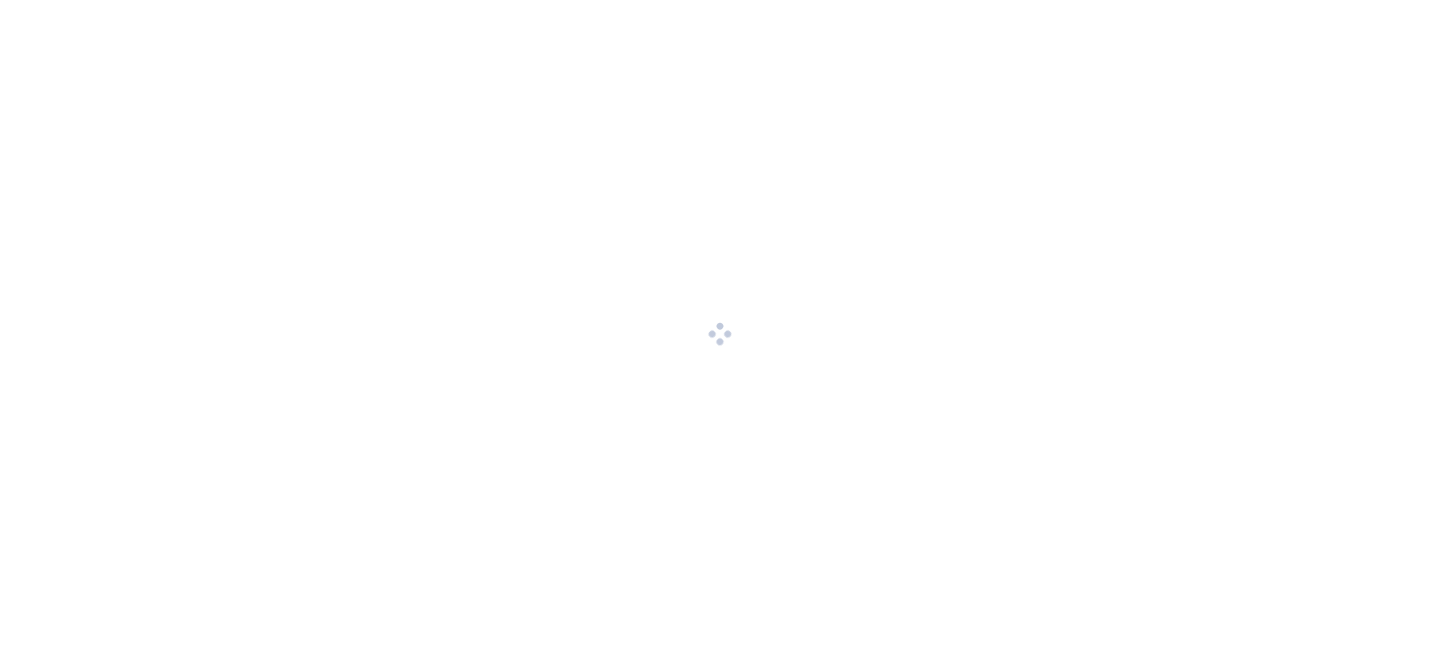 scroll, scrollTop: 0, scrollLeft: 0, axis: both 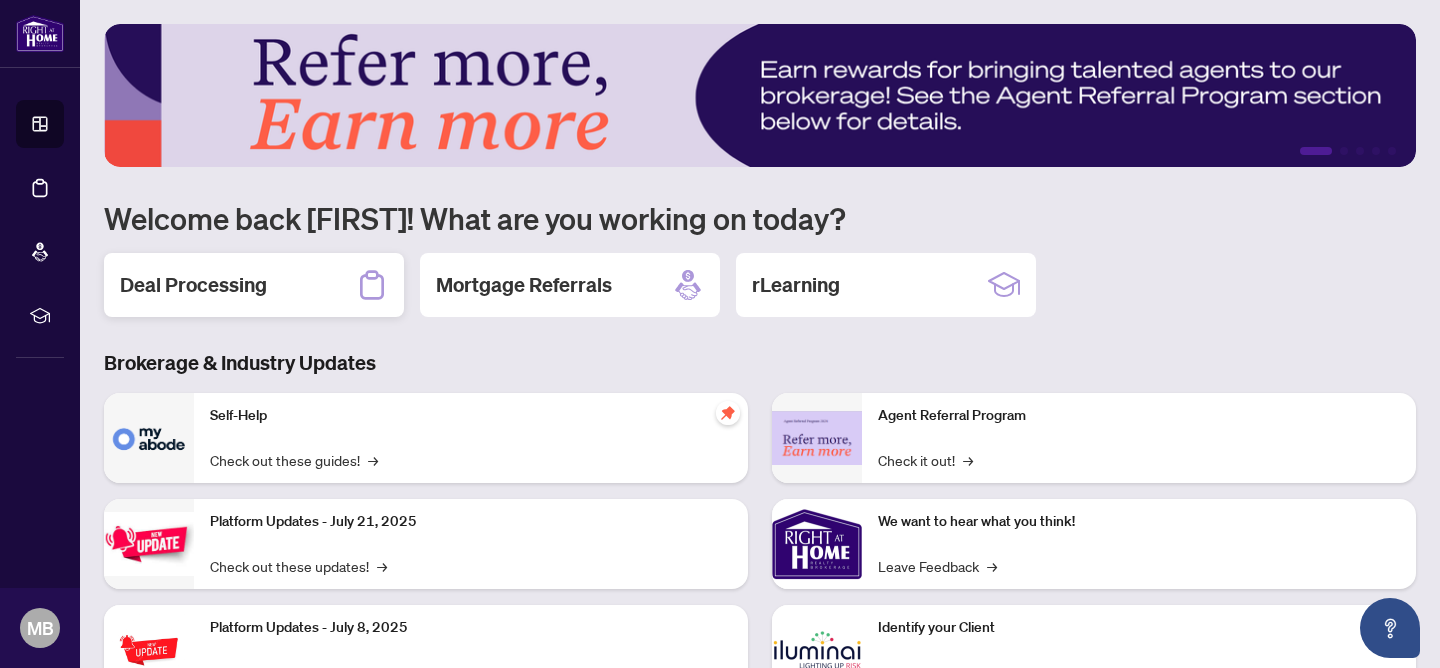 click on "Deal Processing" at bounding box center (193, 285) 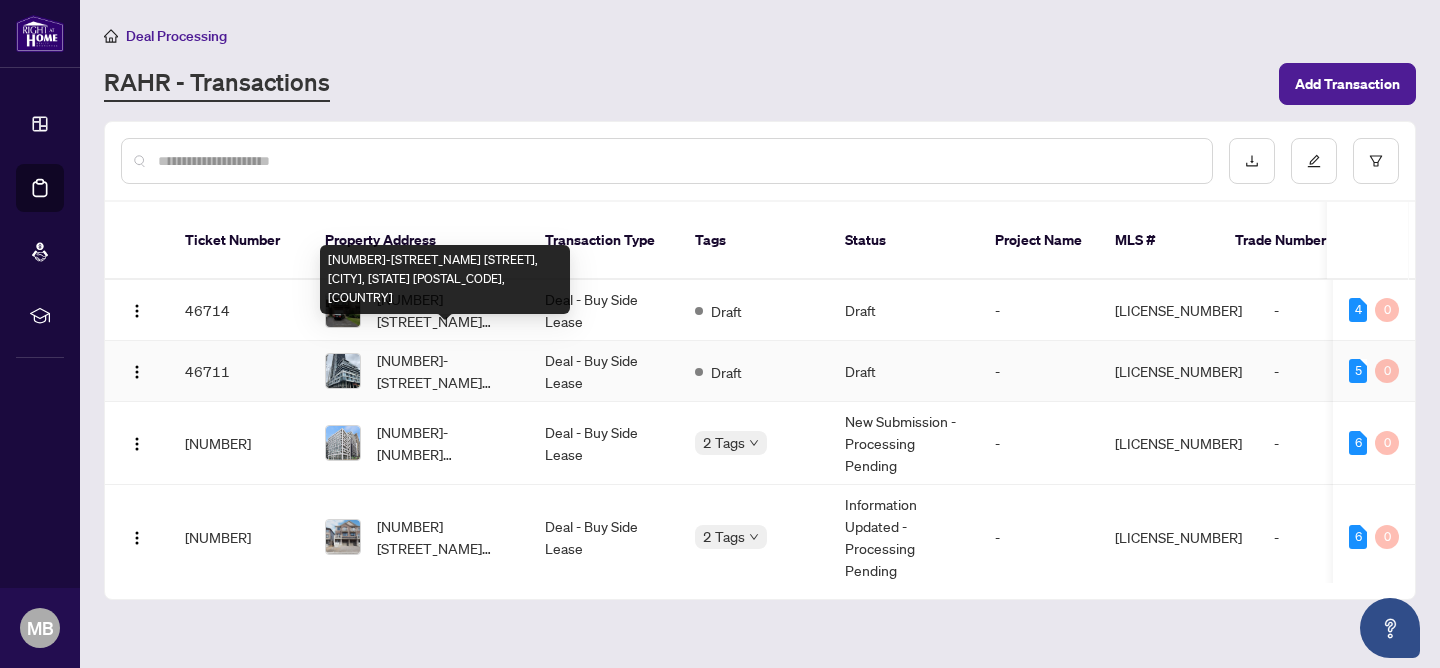 click on "326-5 Defries St, Toronto, Ontario M5A 3R4, Canada" at bounding box center [445, 371] 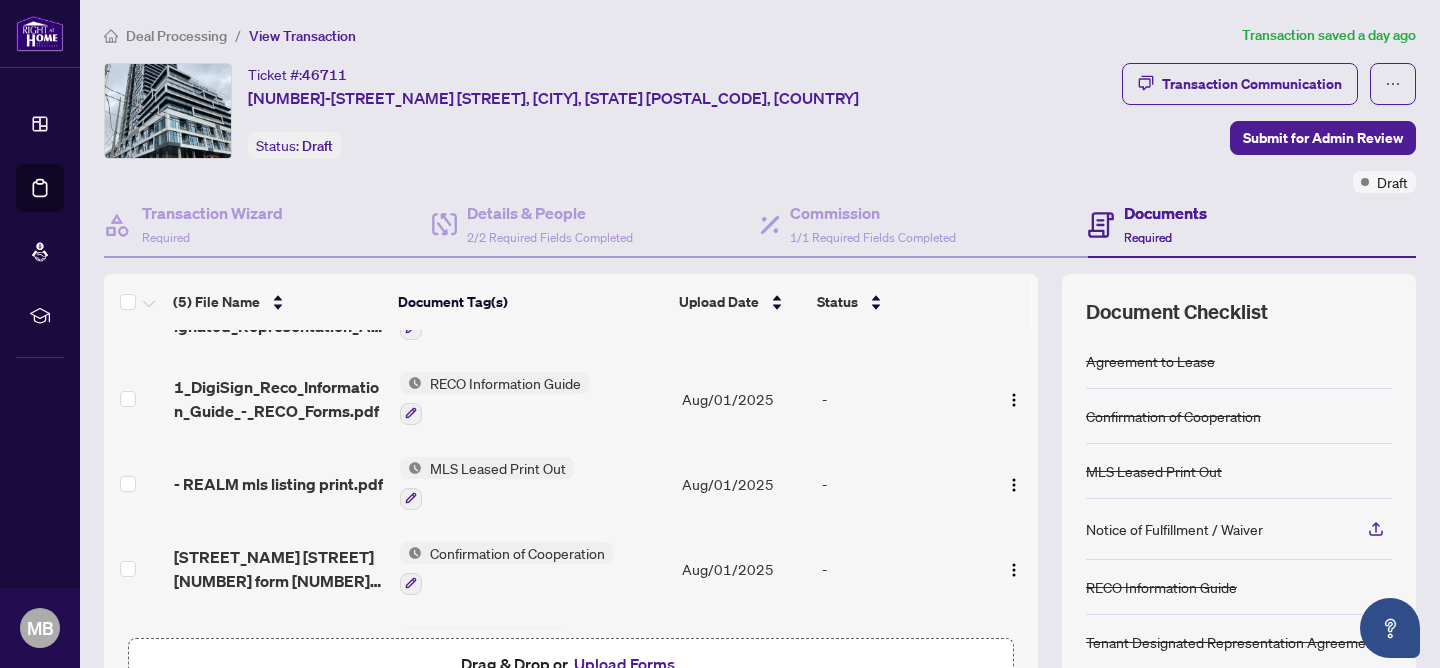 scroll, scrollTop: 0, scrollLeft: 0, axis: both 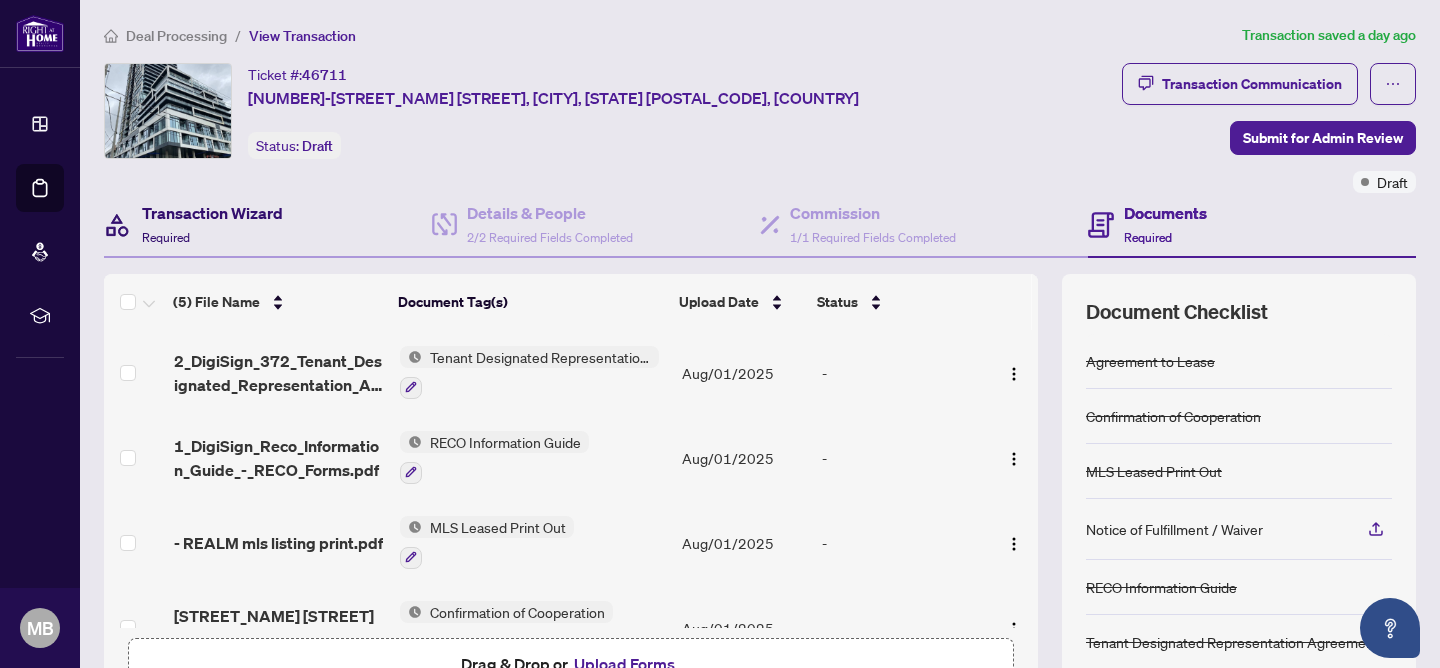 click on "Transaction Wizard" at bounding box center [212, 213] 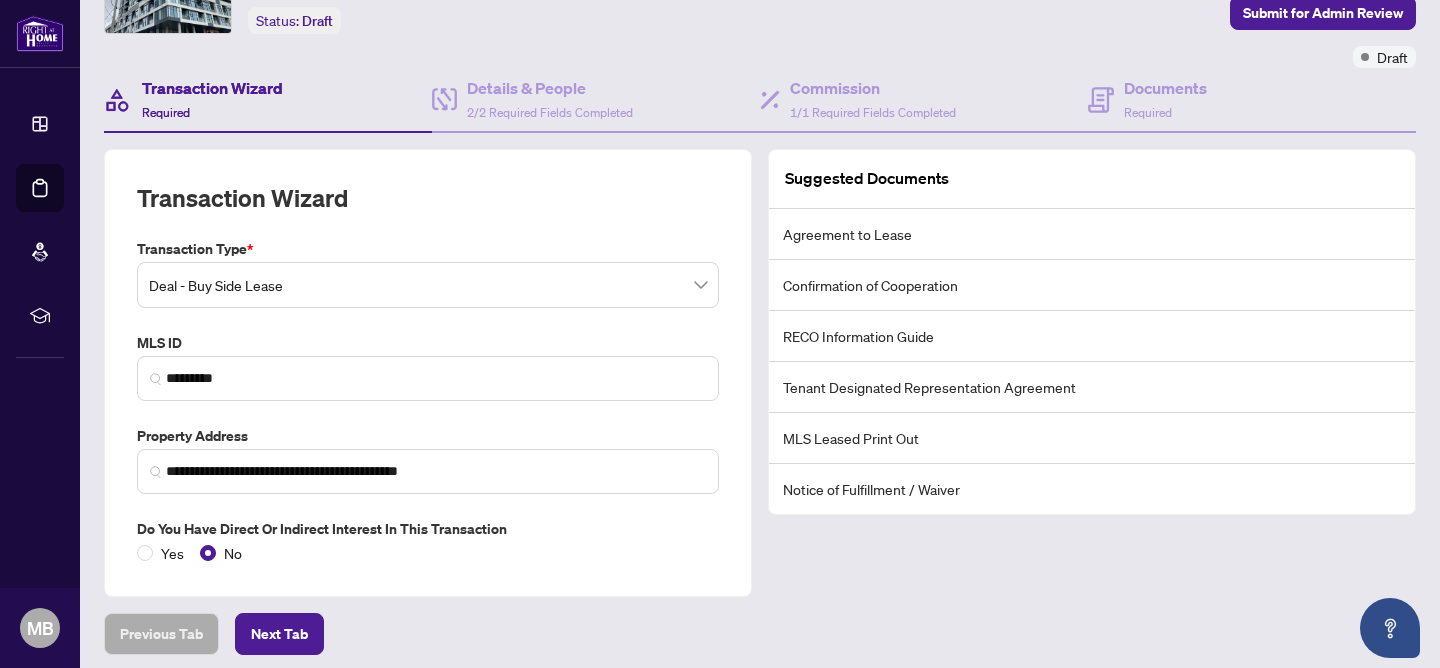 scroll, scrollTop: 163, scrollLeft: 0, axis: vertical 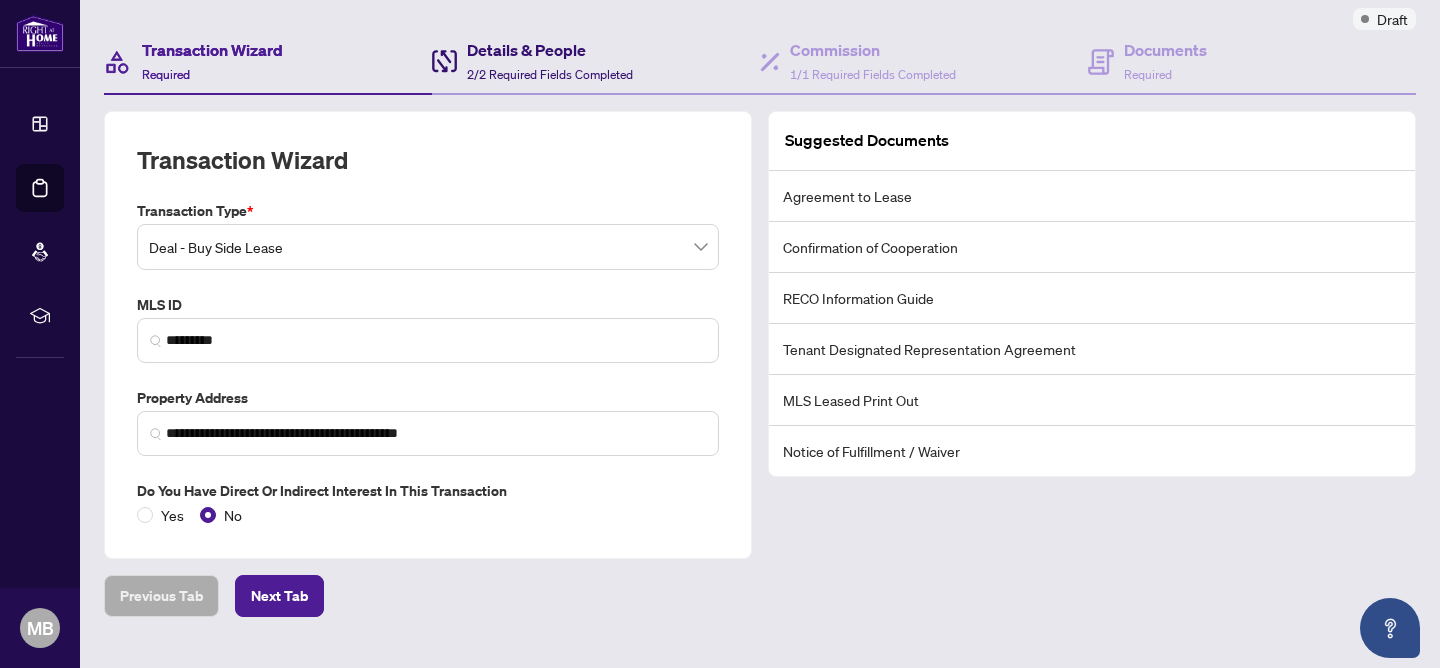 click on "Details & People" at bounding box center (550, 50) 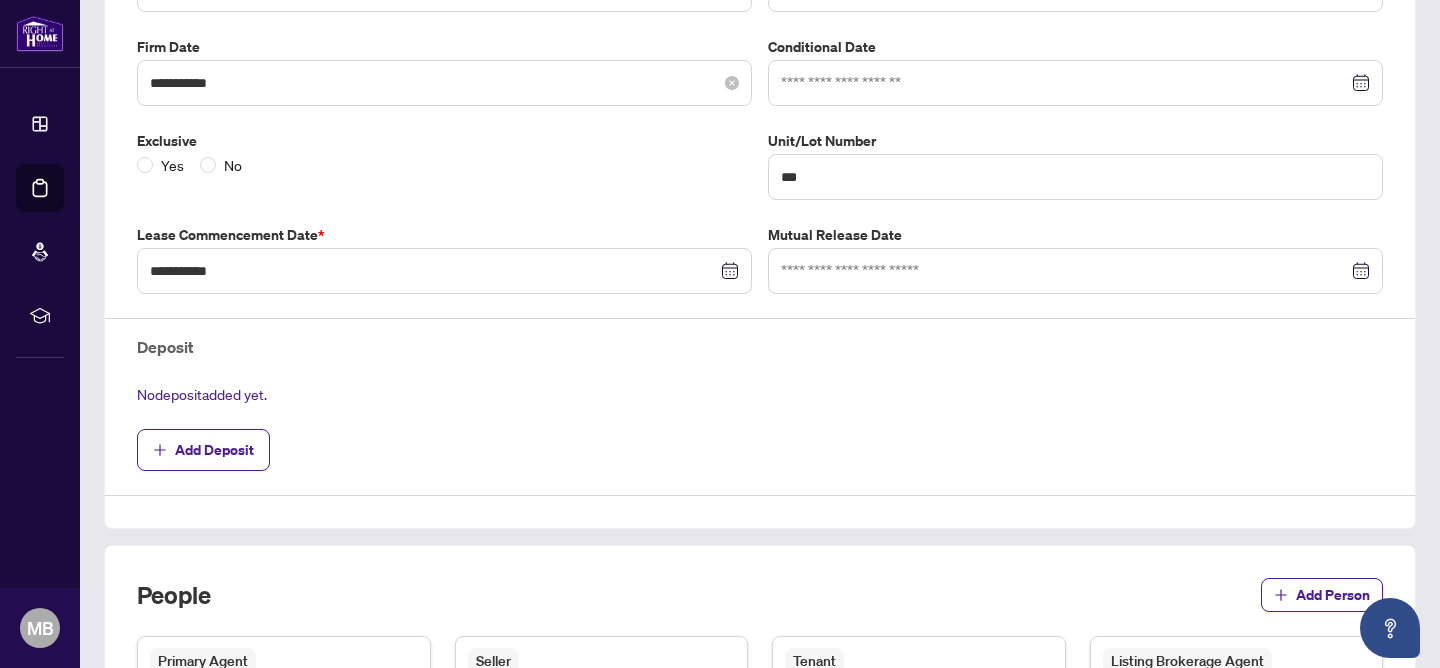 scroll, scrollTop: 453, scrollLeft: 0, axis: vertical 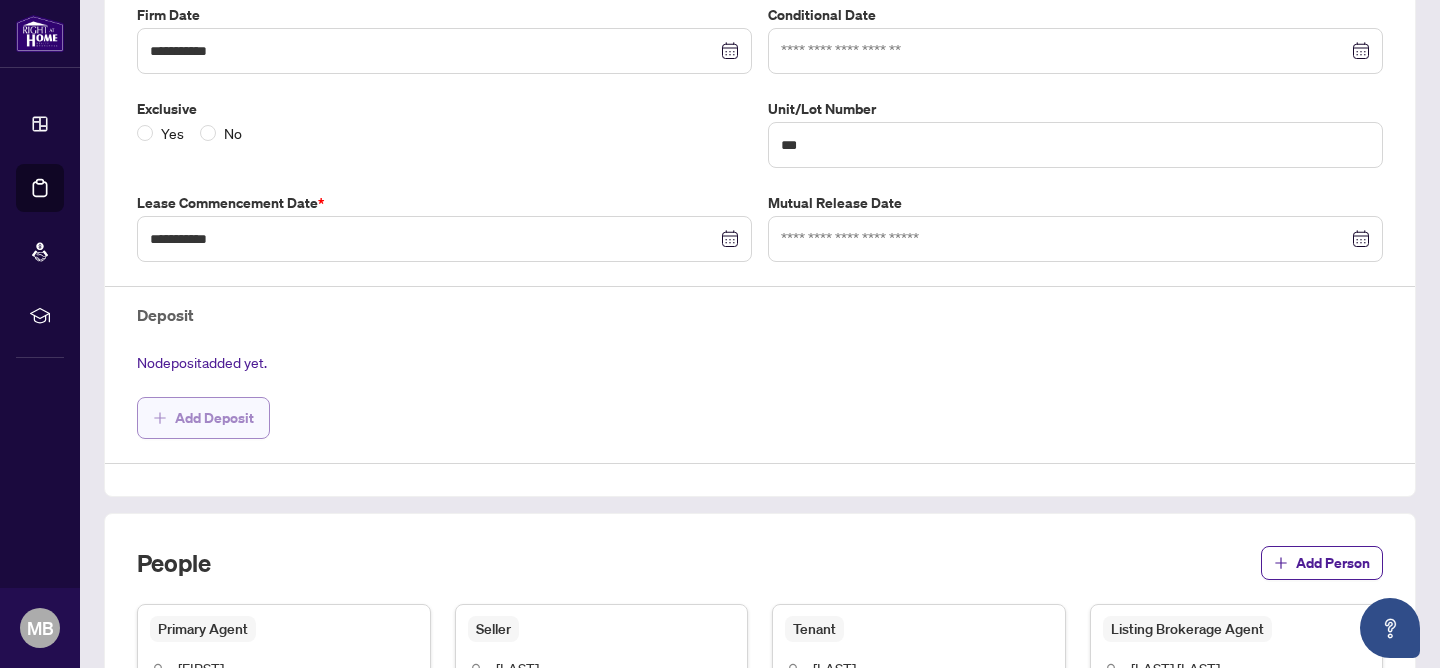 click on "Add Deposit" at bounding box center (214, 418) 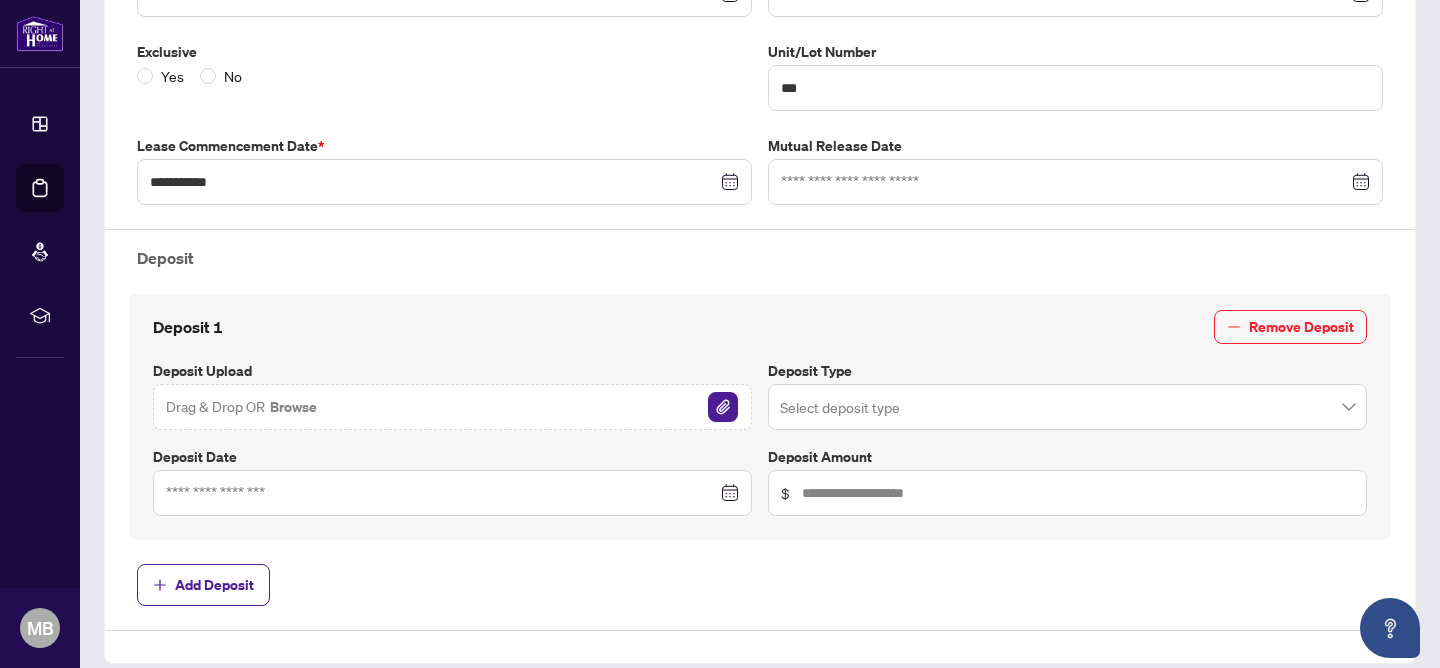 scroll, scrollTop: 513, scrollLeft: 0, axis: vertical 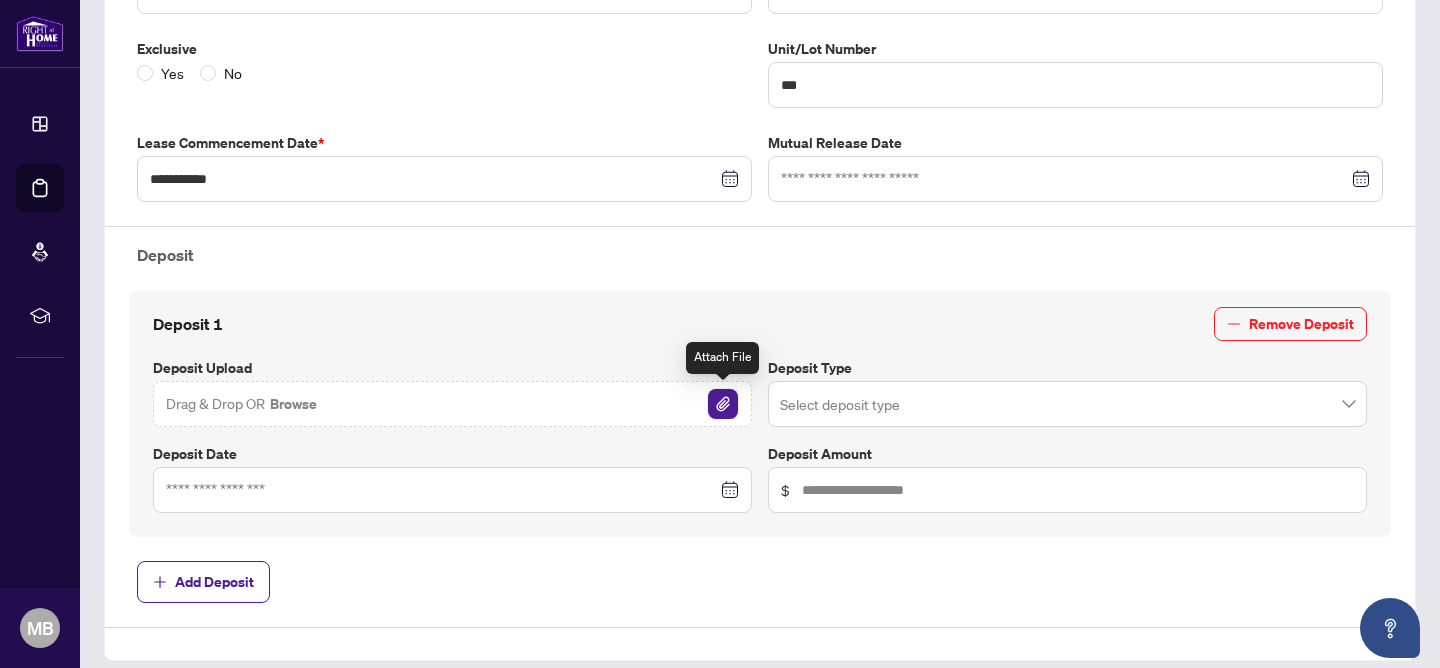 click at bounding box center (723, 404) 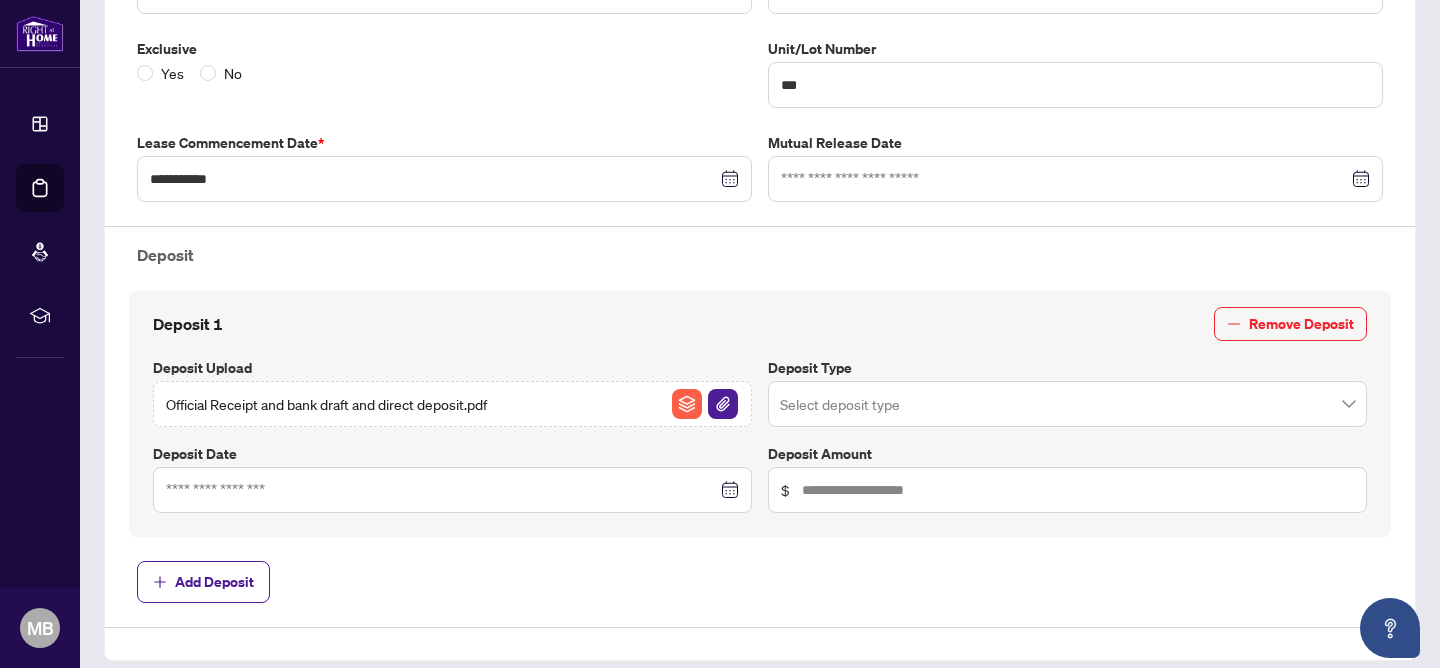click at bounding box center [1067, 404] 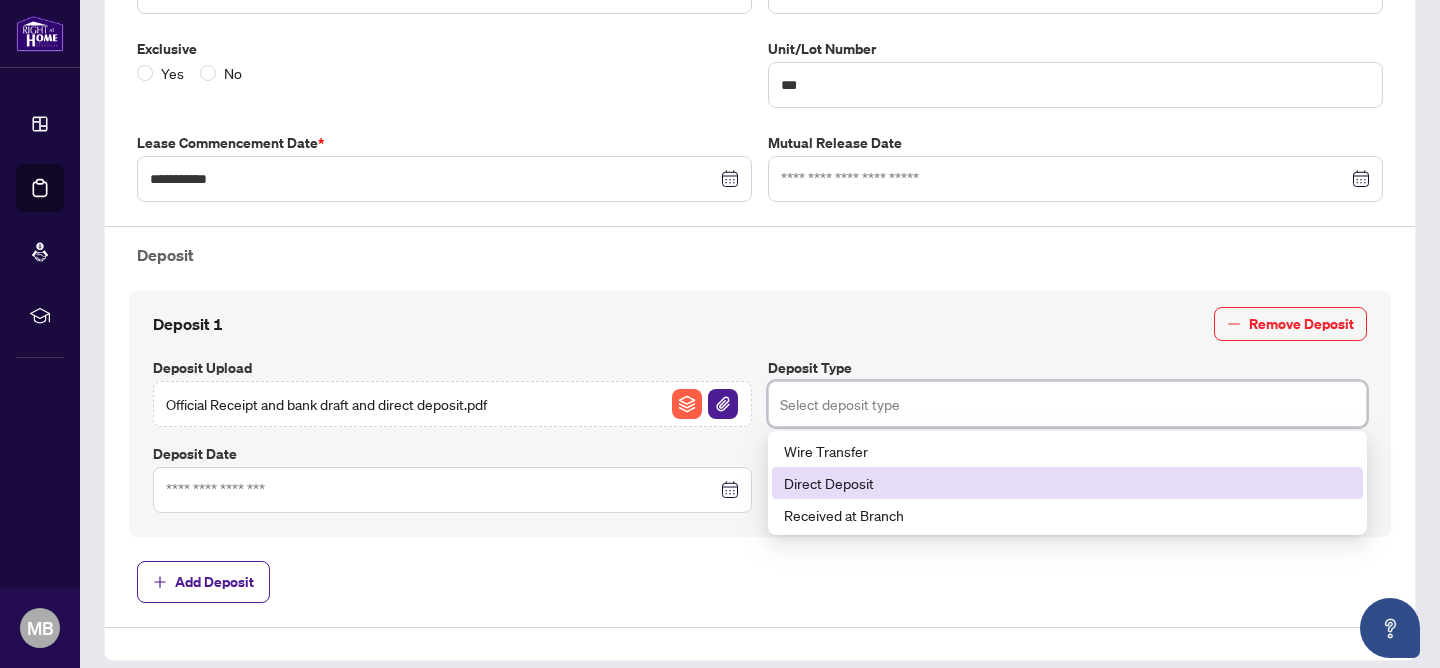 click on "Direct Deposit" at bounding box center (1067, 483) 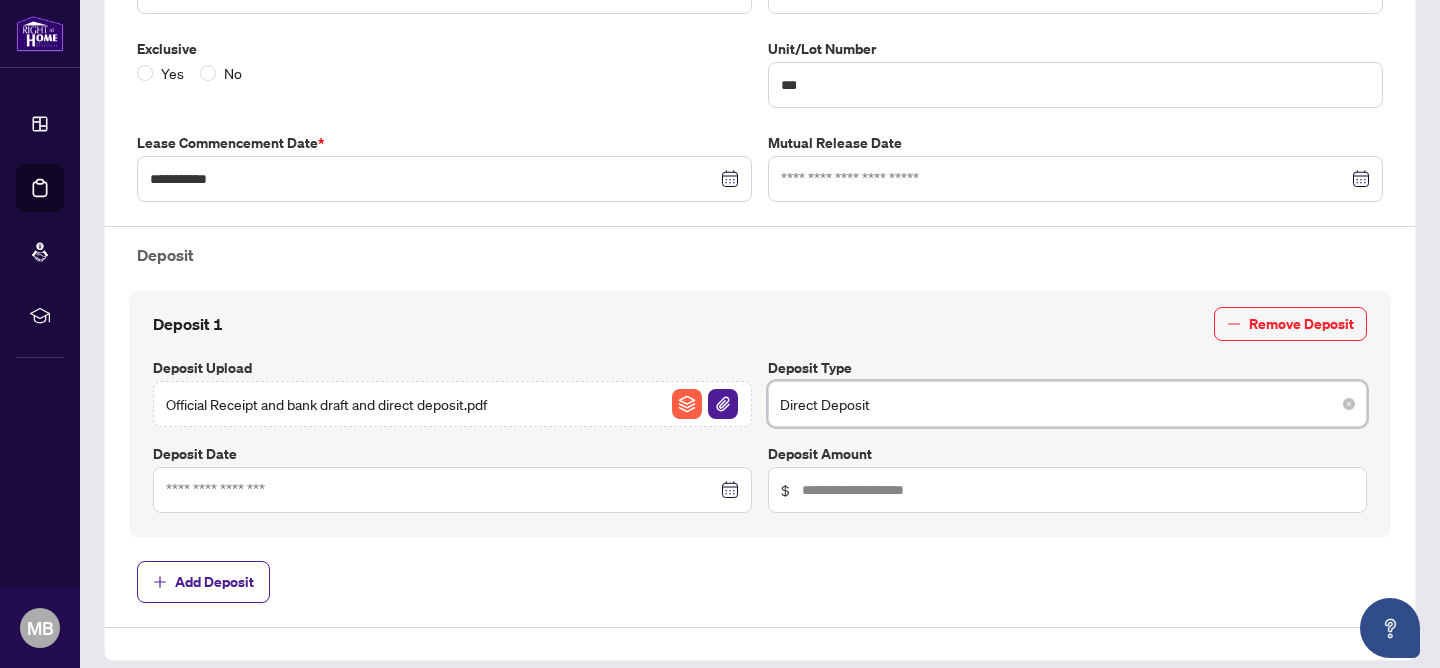 click on "Direct Deposit" at bounding box center [1067, 404] 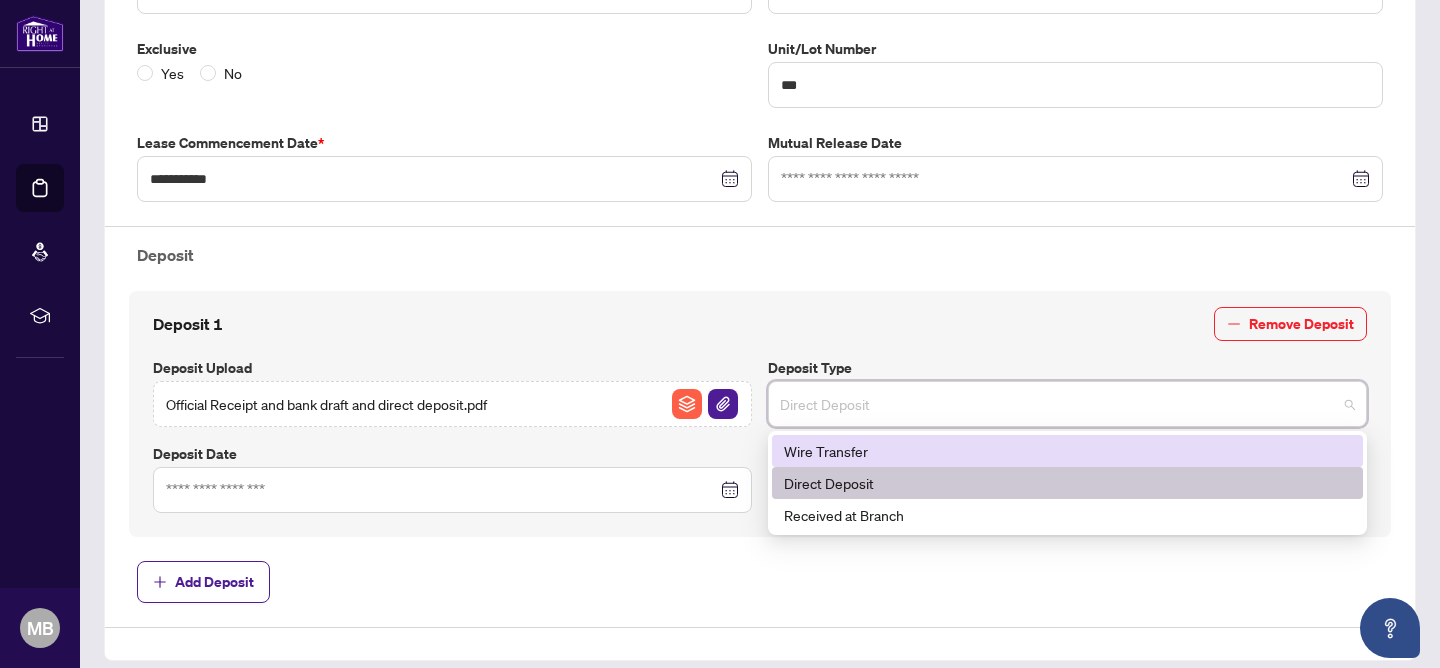click on "**********" at bounding box center [760, 239] 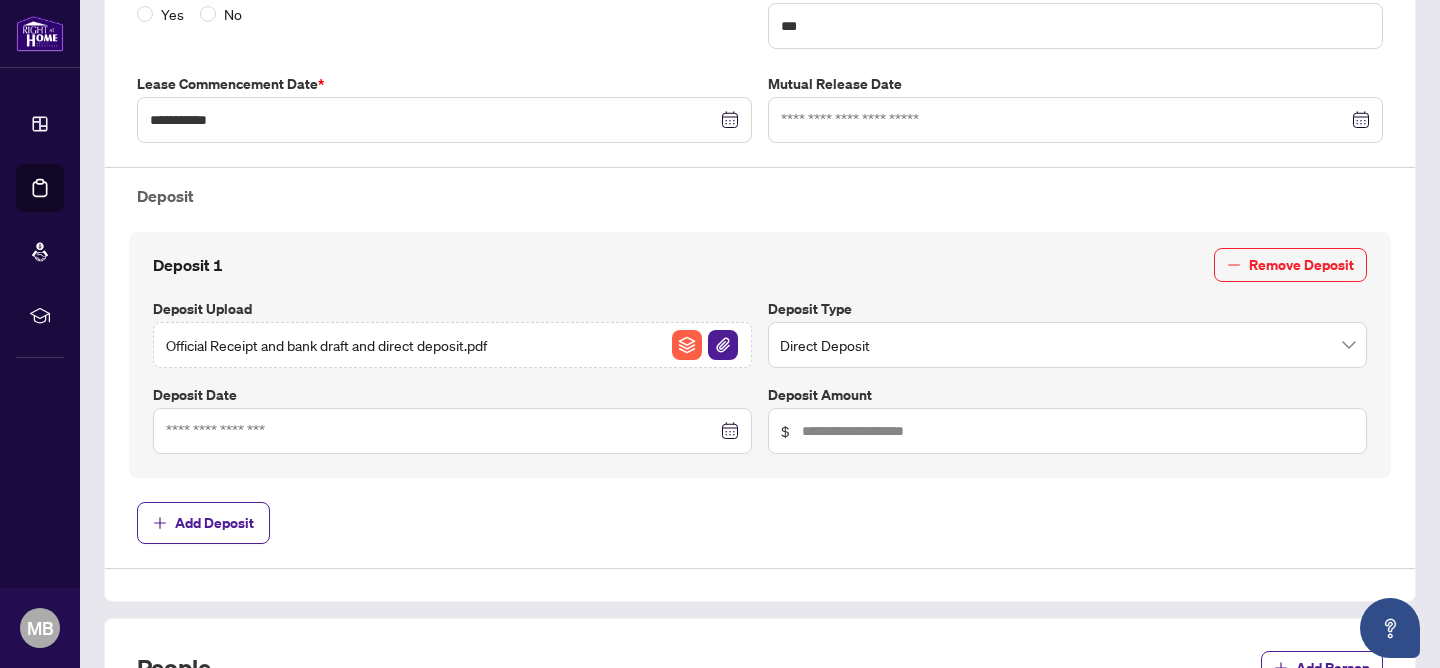 scroll, scrollTop: 577, scrollLeft: 0, axis: vertical 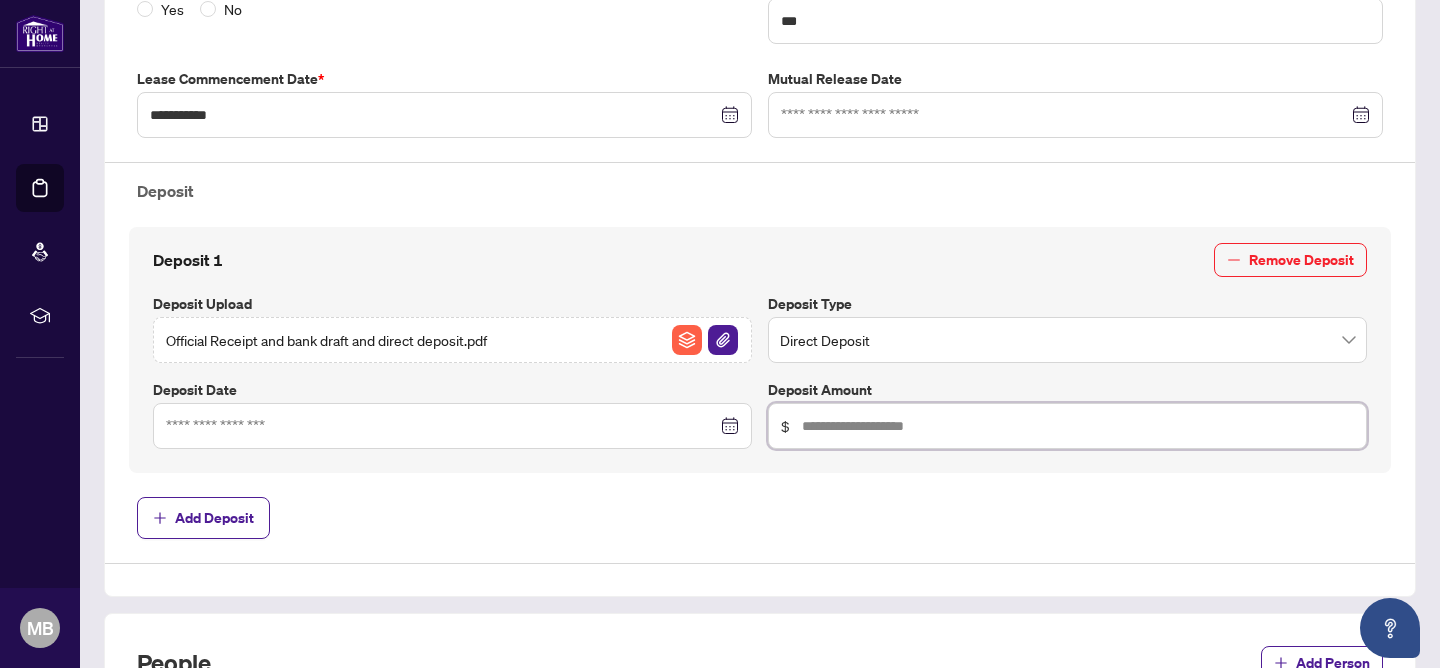 click at bounding box center (1078, 426) 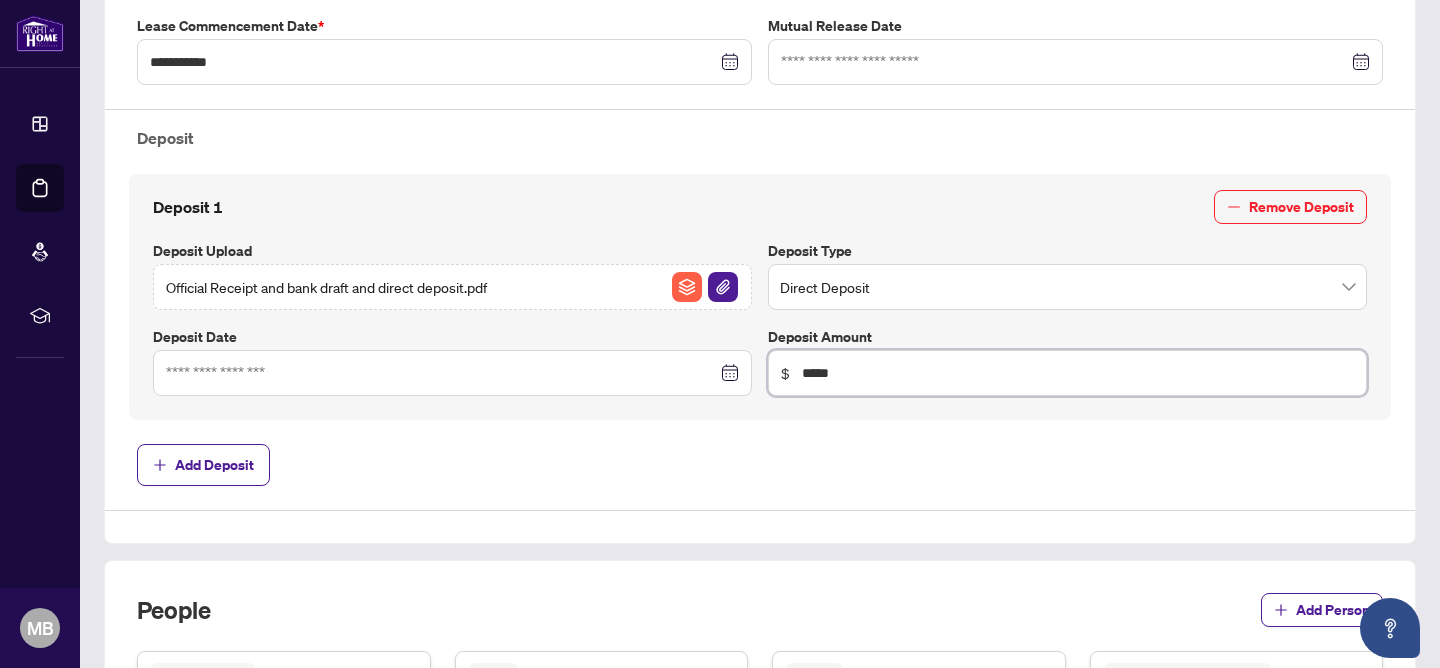 scroll, scrollTop: 651, scrollLeft: 0, axis: vertical 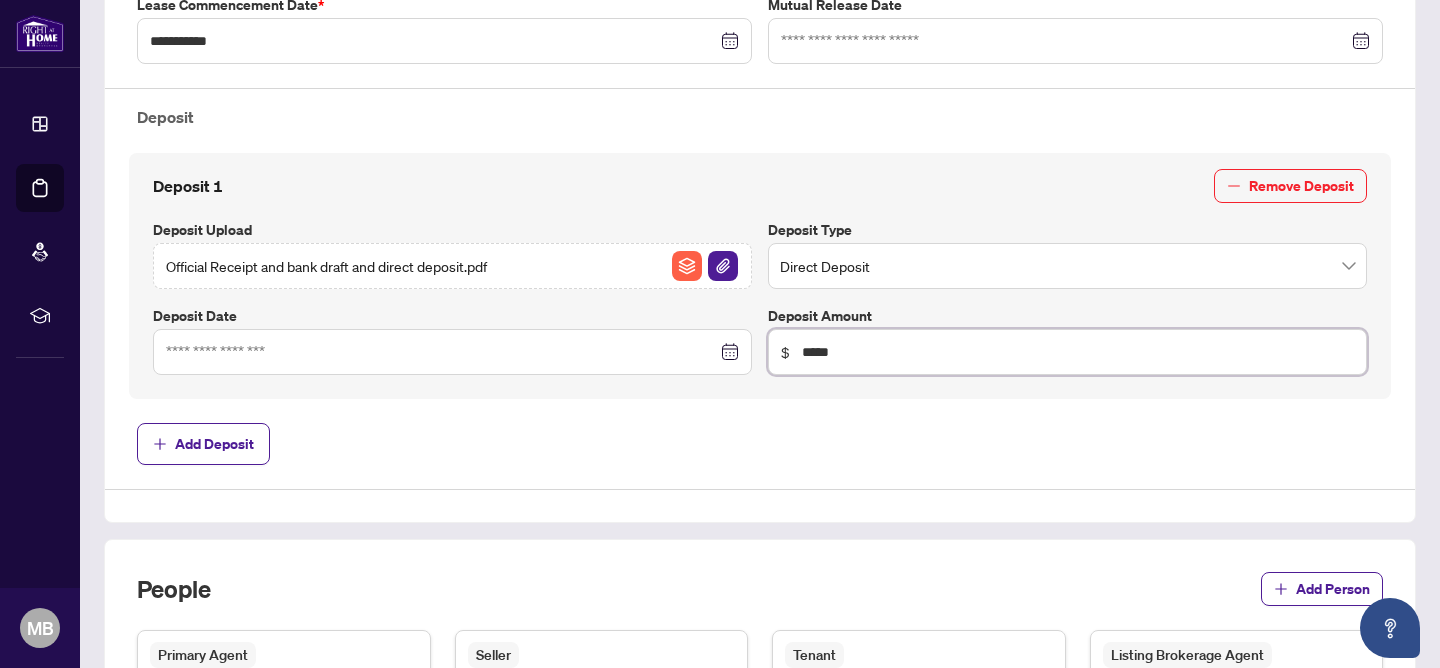 click at bounding box center [452, 352] 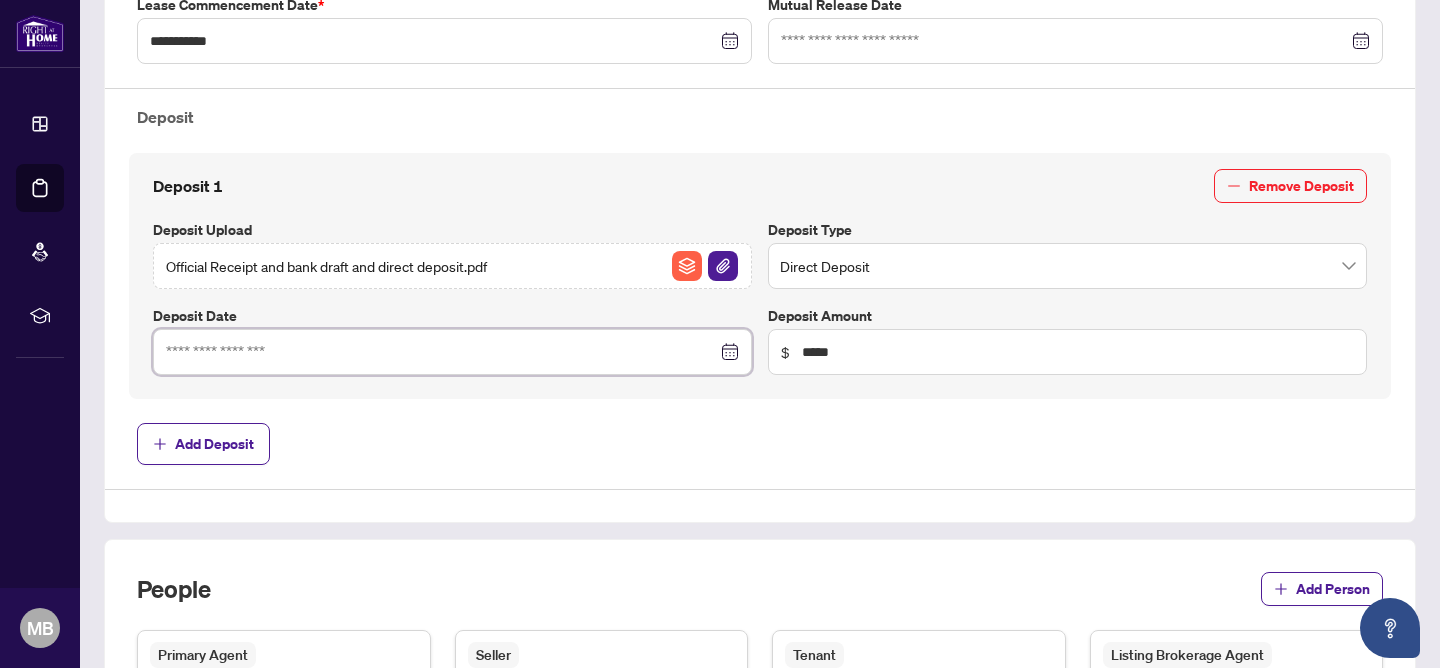 click at bounding box center [452, 352] 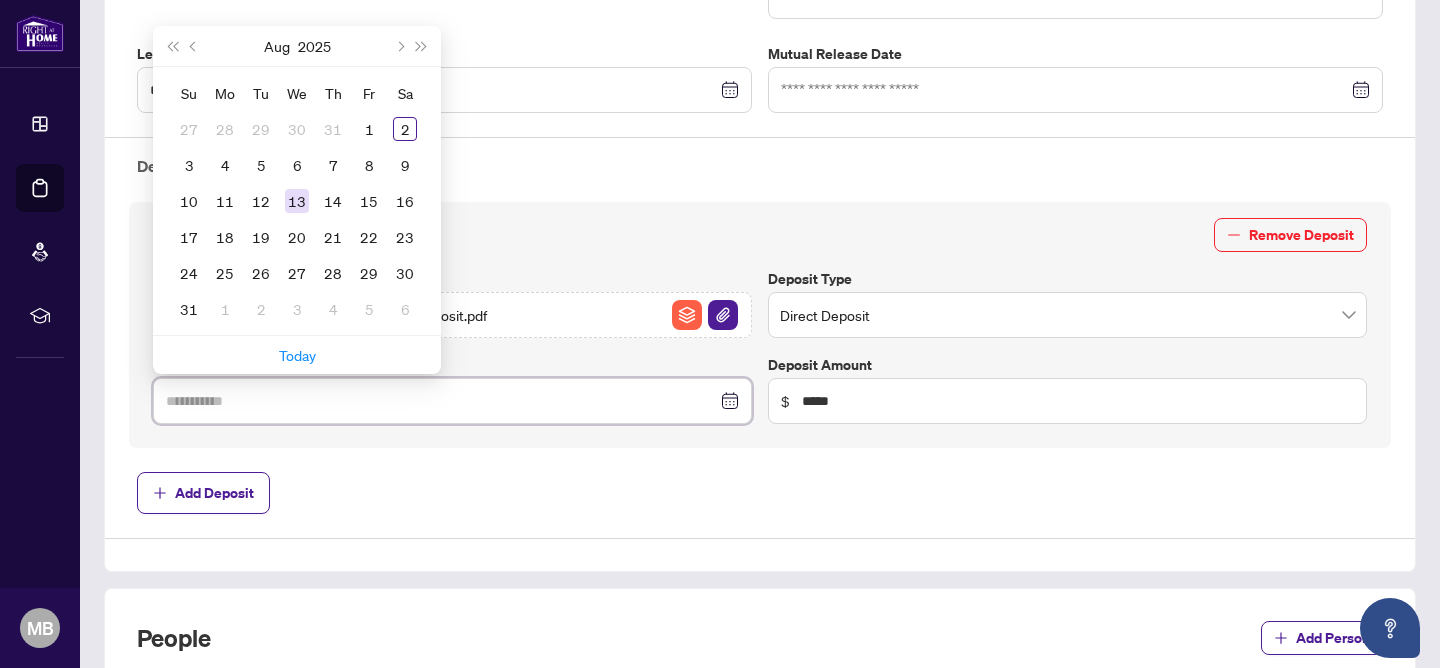 type on "**********" 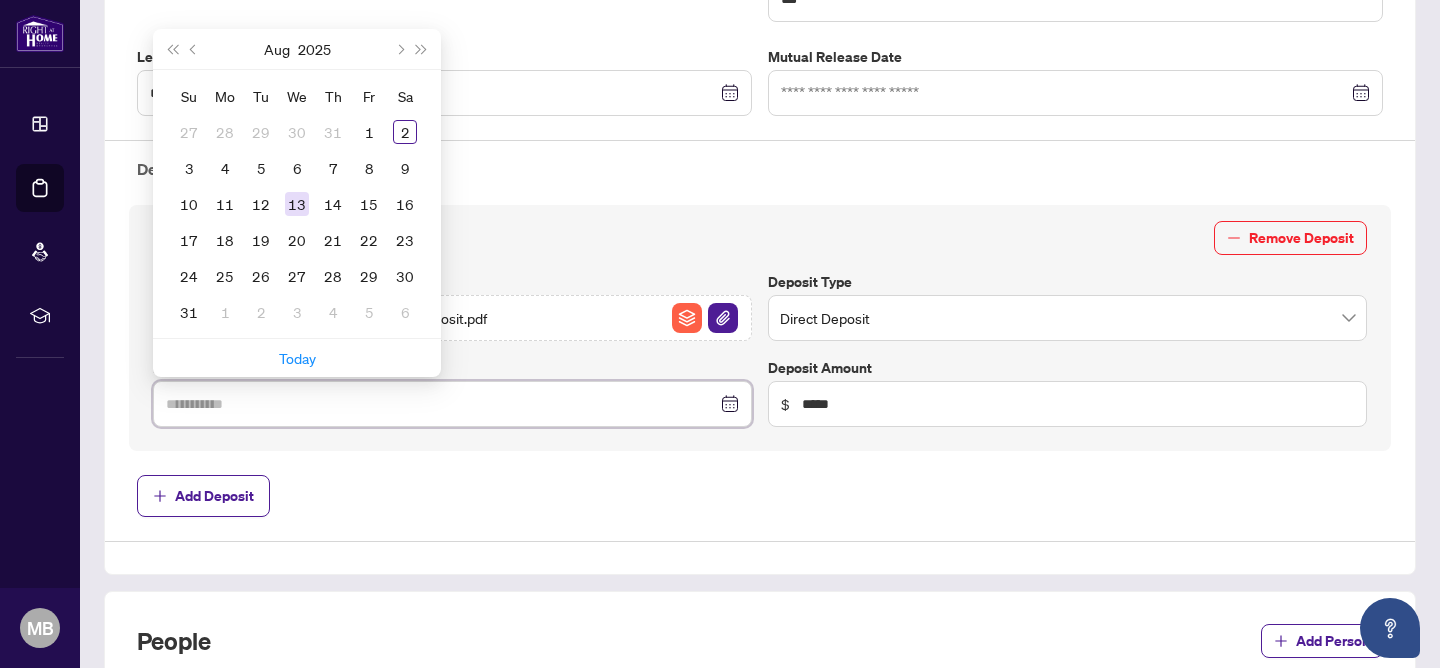 scroll, scrollTop: 581, scrollLeft: 0, axis: vertical 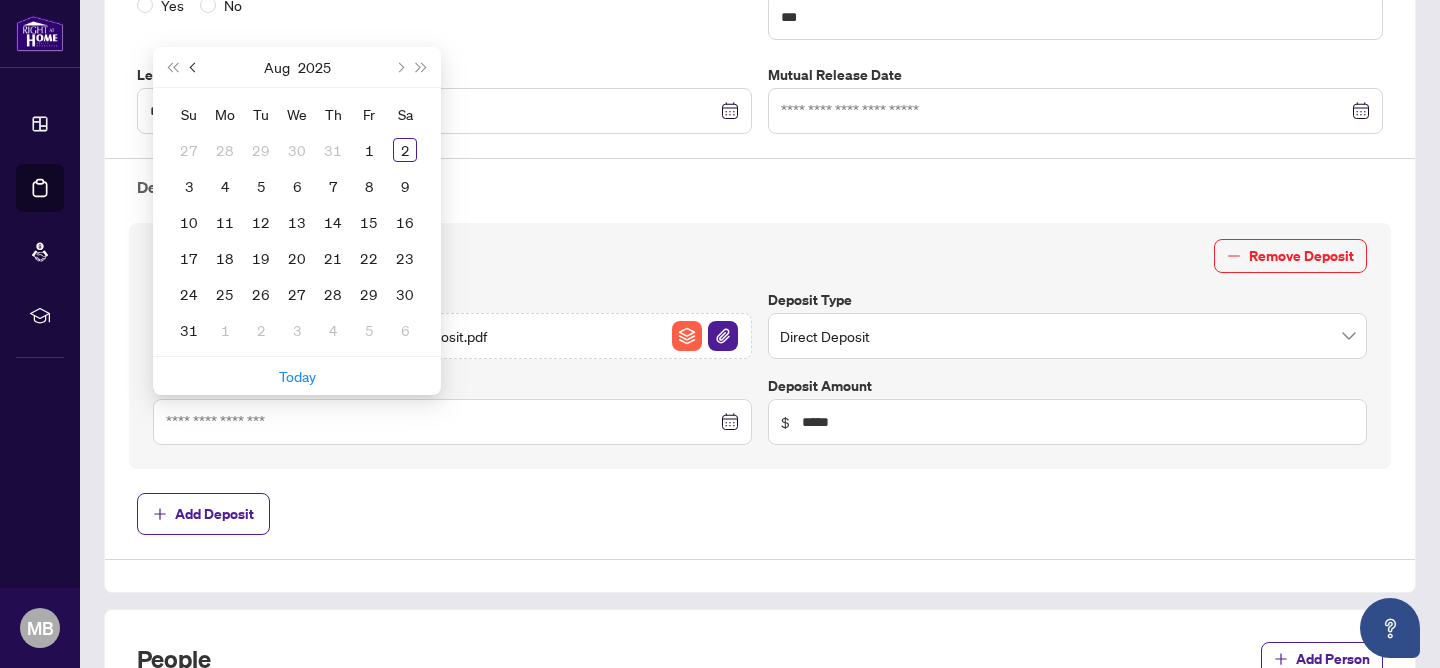 click at bounding box center [194, 67] 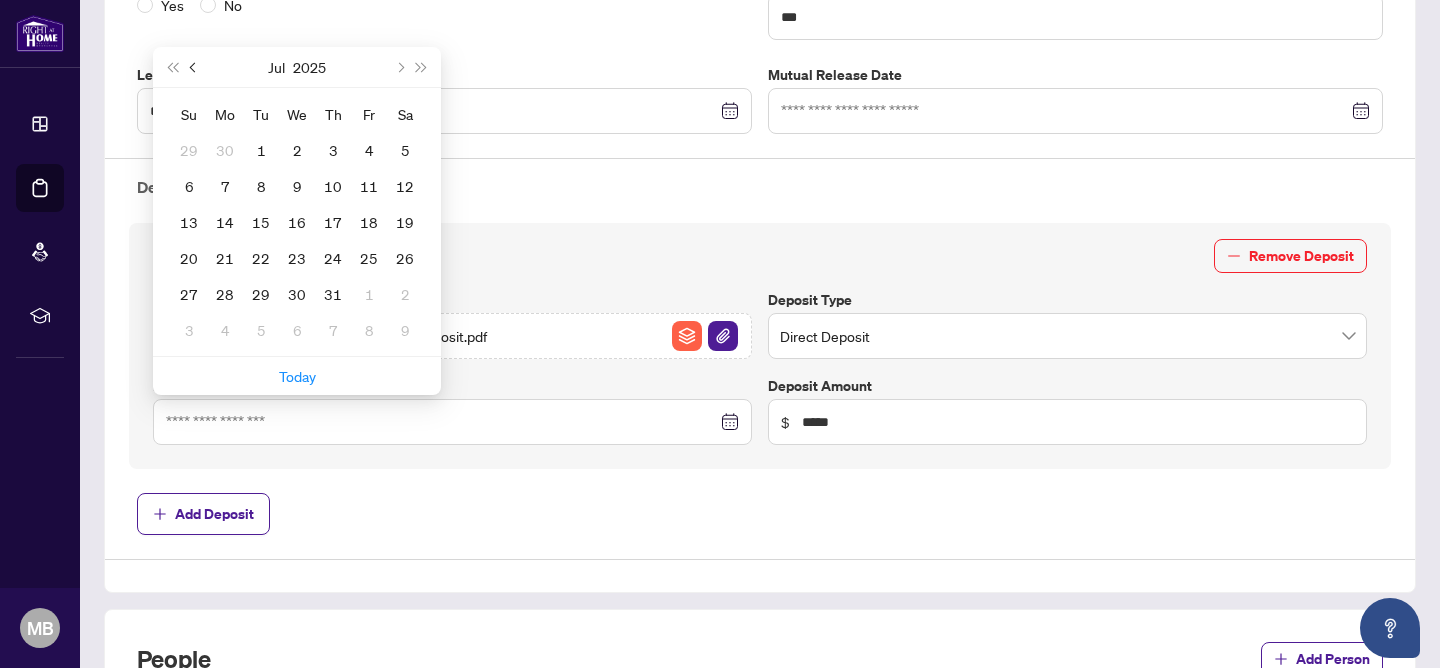 click at bounding box center (195, 67) 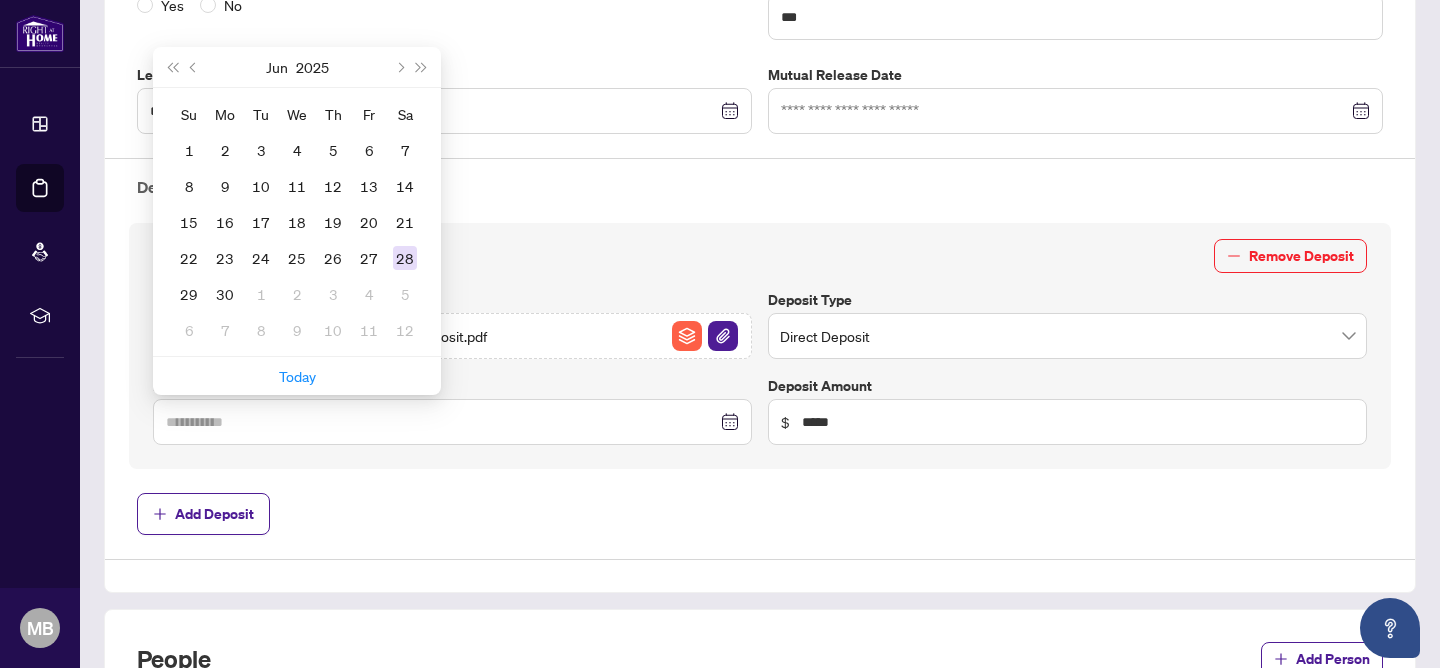 type on "**********" 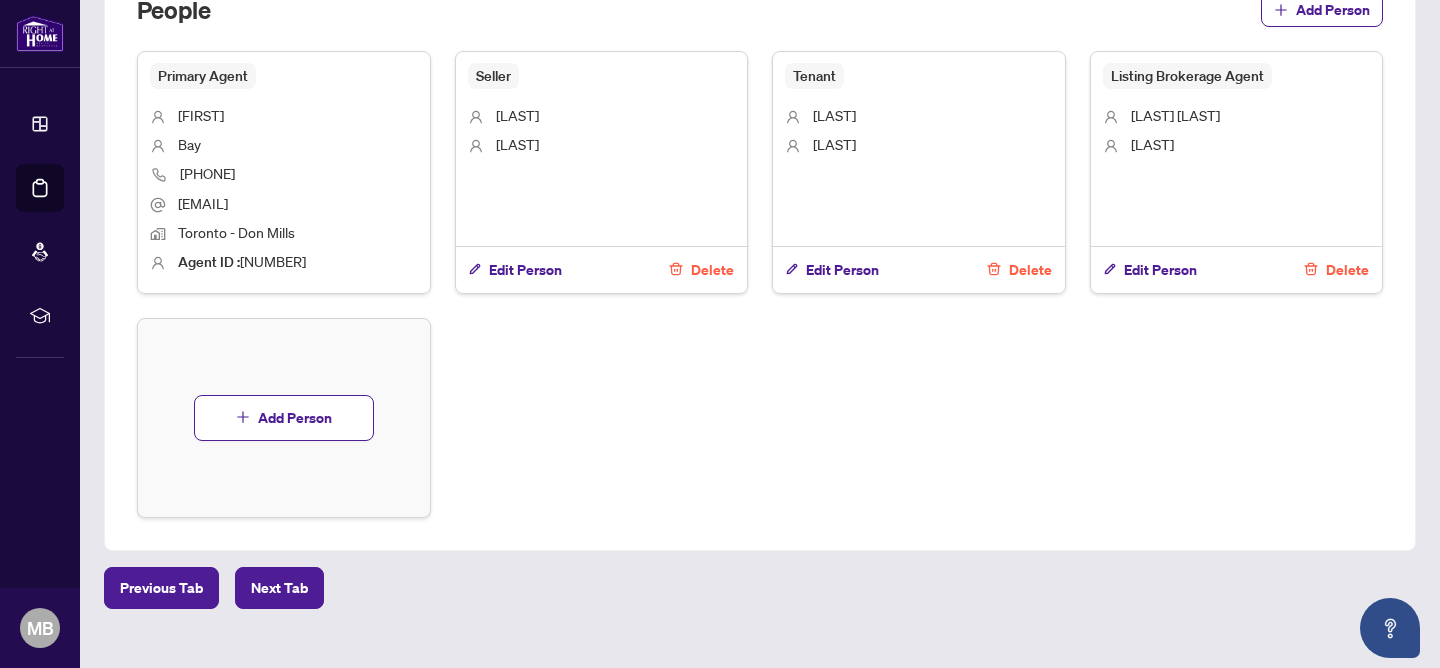 scroll, scrollTop: 1262, scrollLeft: 0, axis: vertical 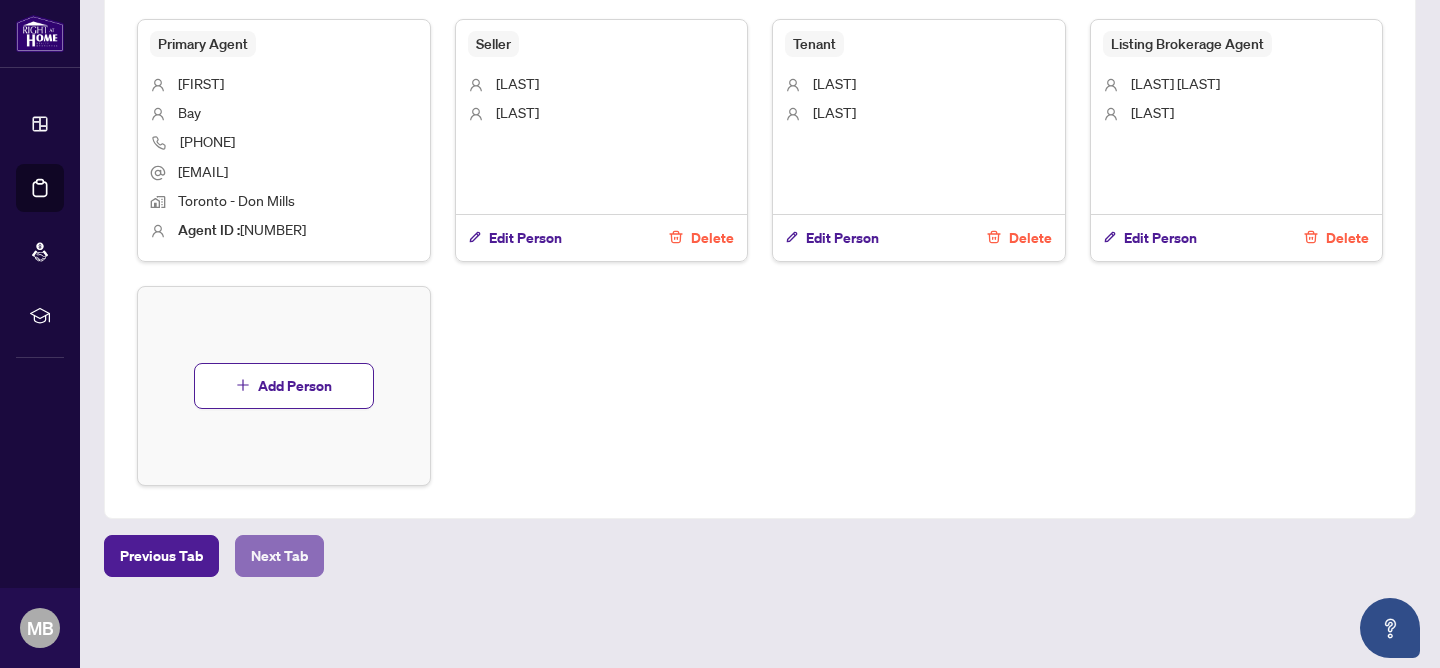 click on "Next Tab" at bounding box center (279, 556) 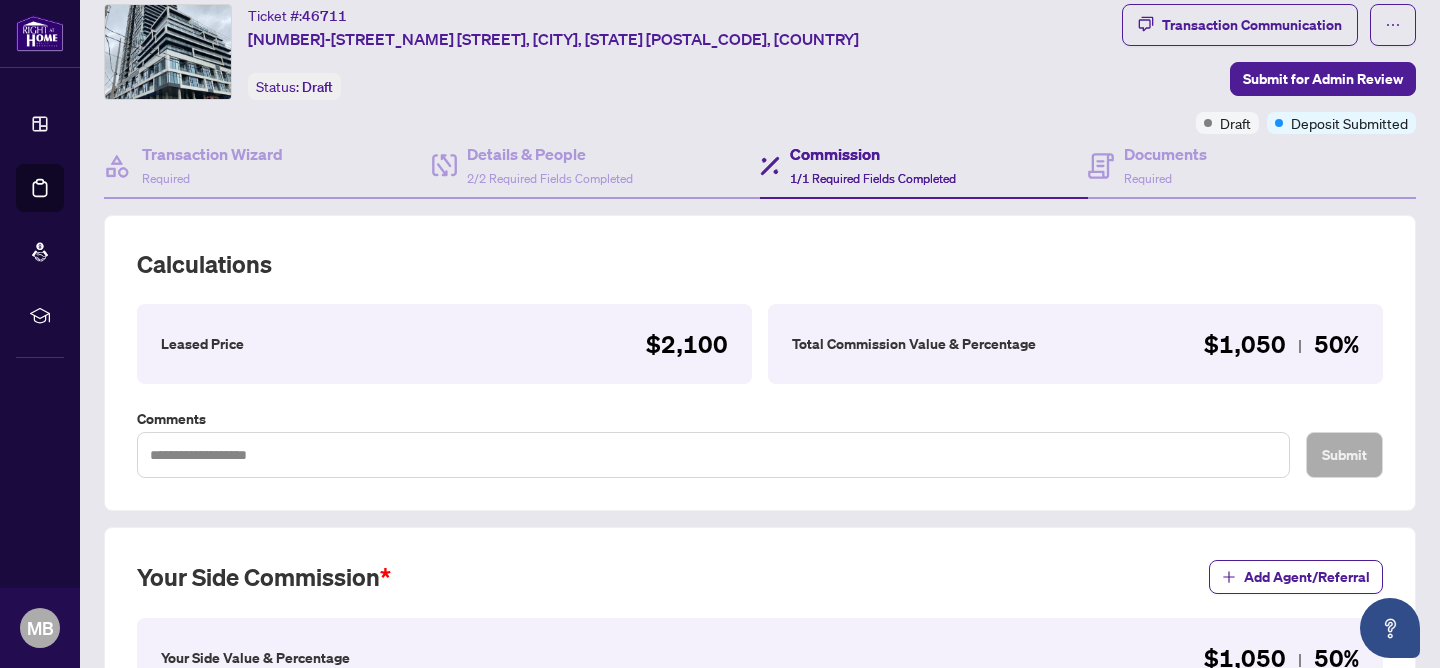 scroll, scrollTop: 566, scrollLeft: 0, axis: vertical 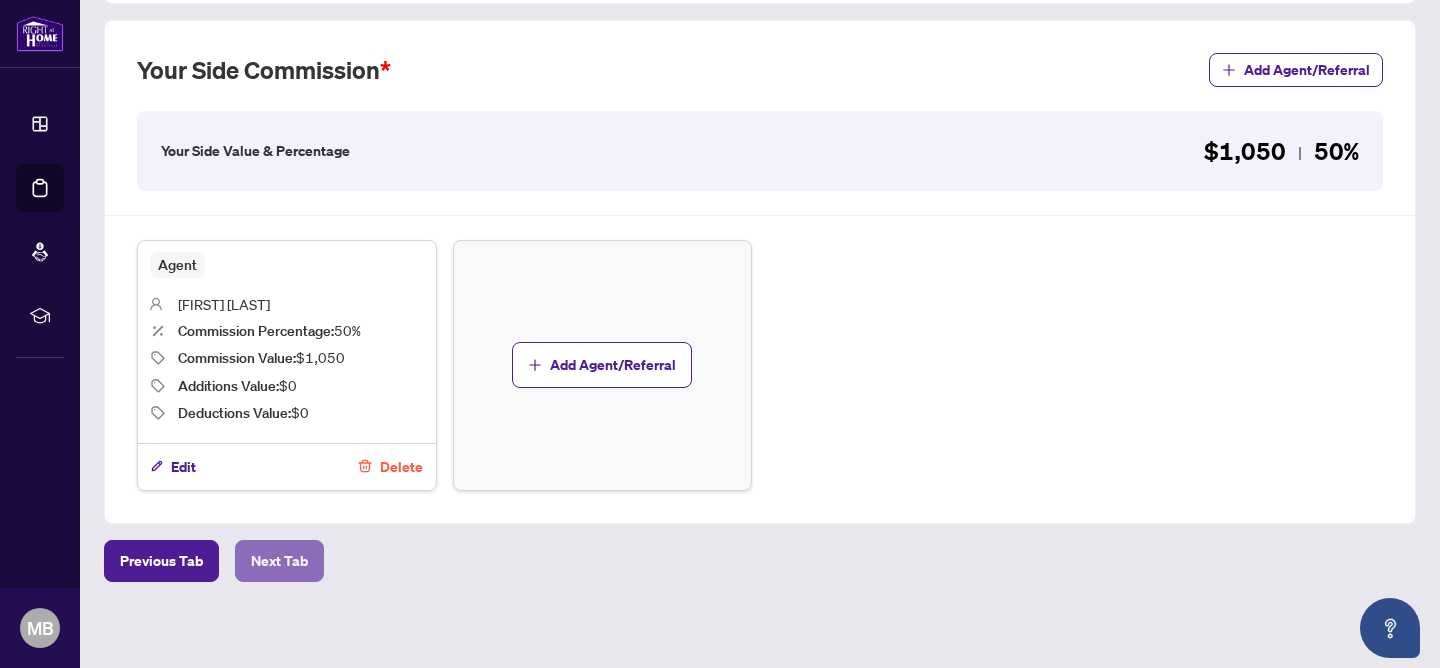 click on "Next Tab" at bounding box center [279, 561] 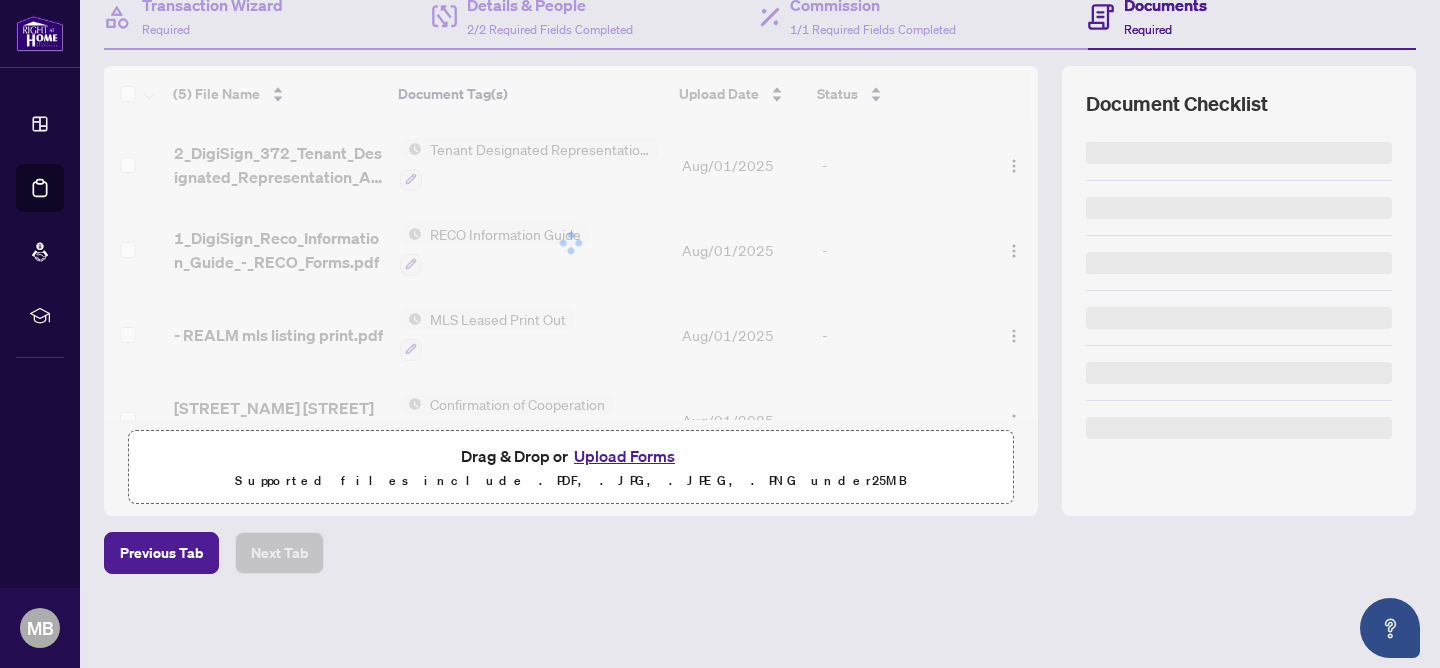 scroll, scrollTop: 0, scrollLeft: 0, axis: both 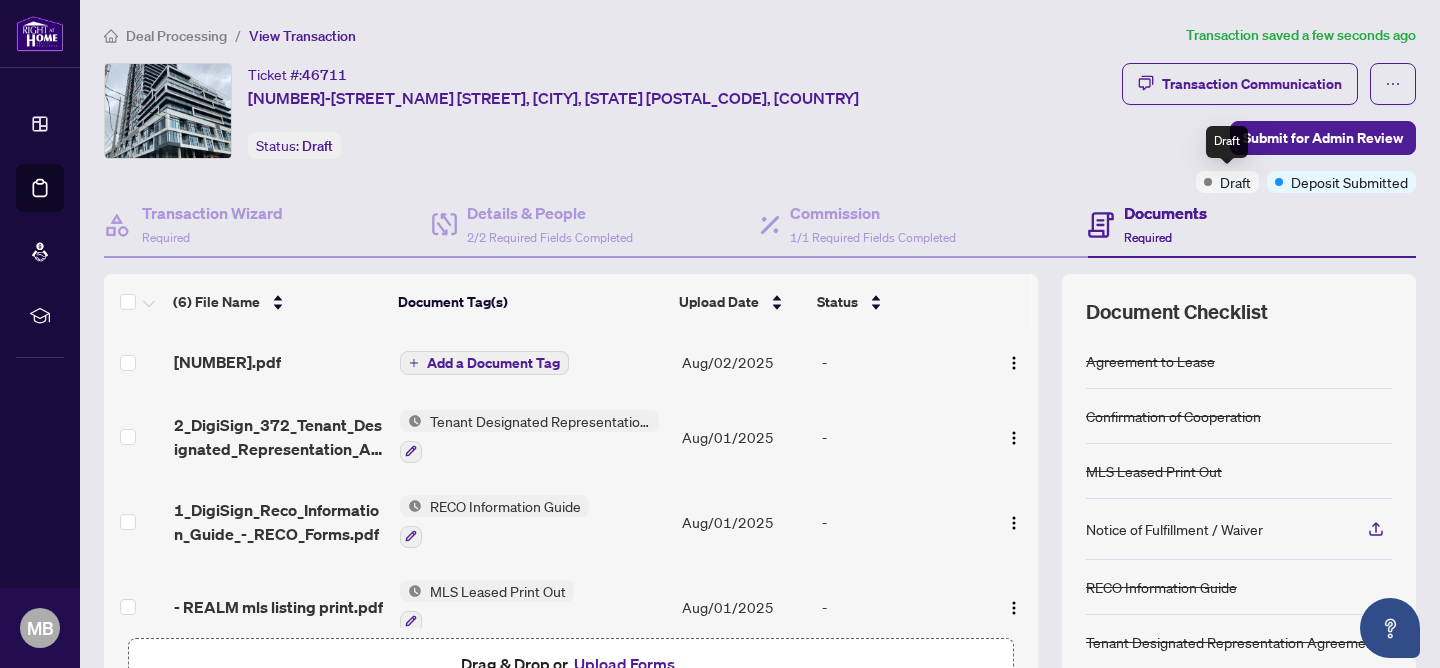 click on "Draft" at bounding box center [1235, 182] 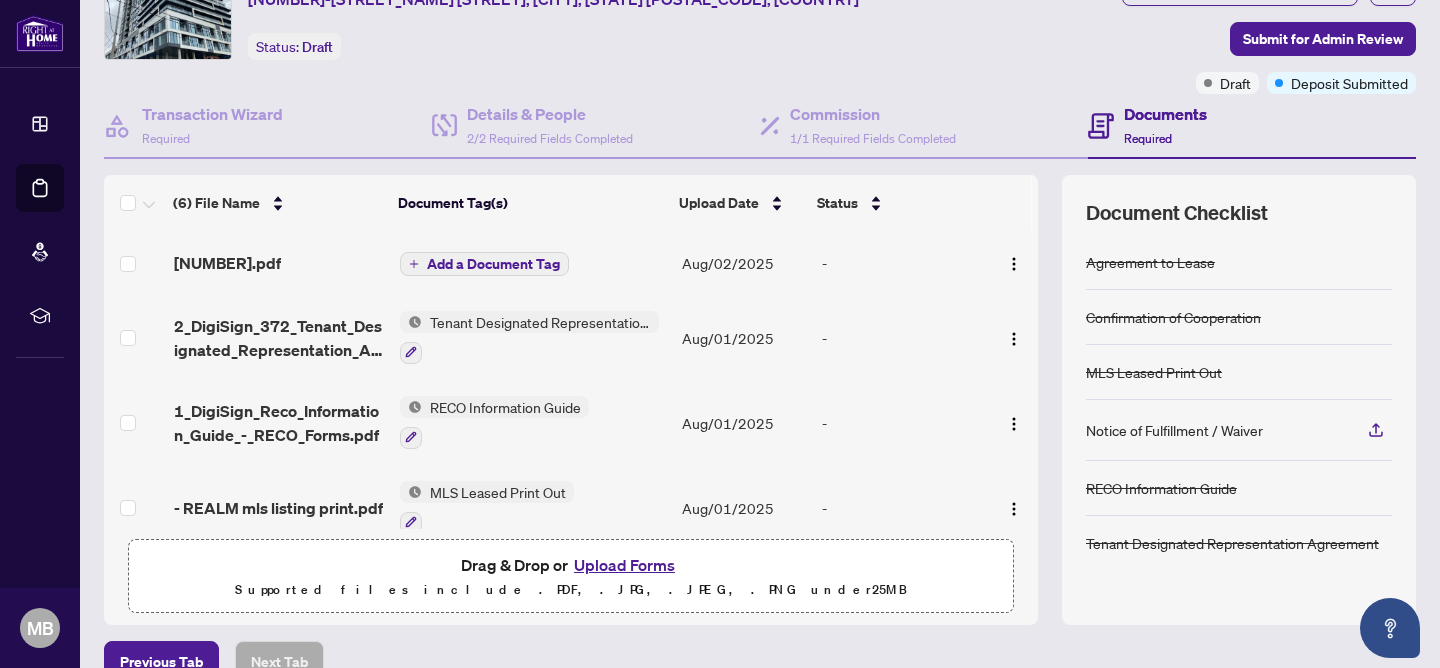 scroll, scrollTop: 87, scrollLeft: 0, axis: vertical 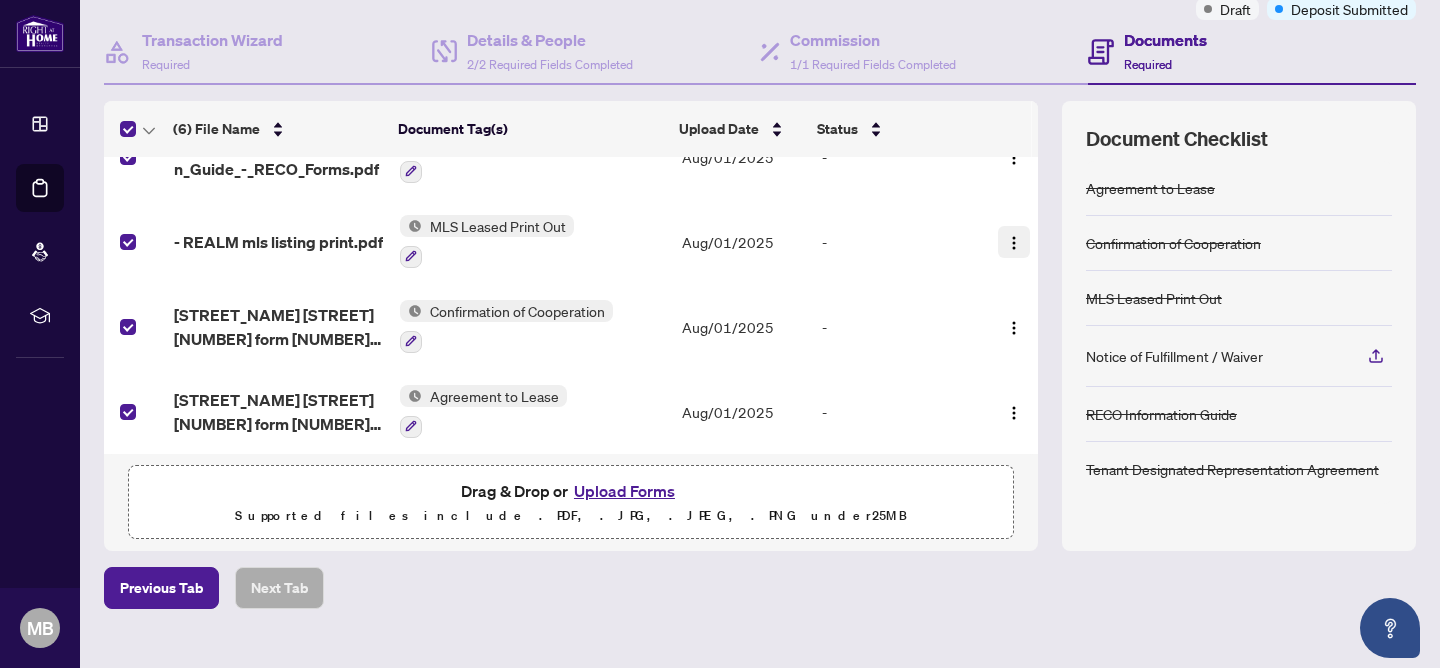 click at bounding box center (1014, 243) 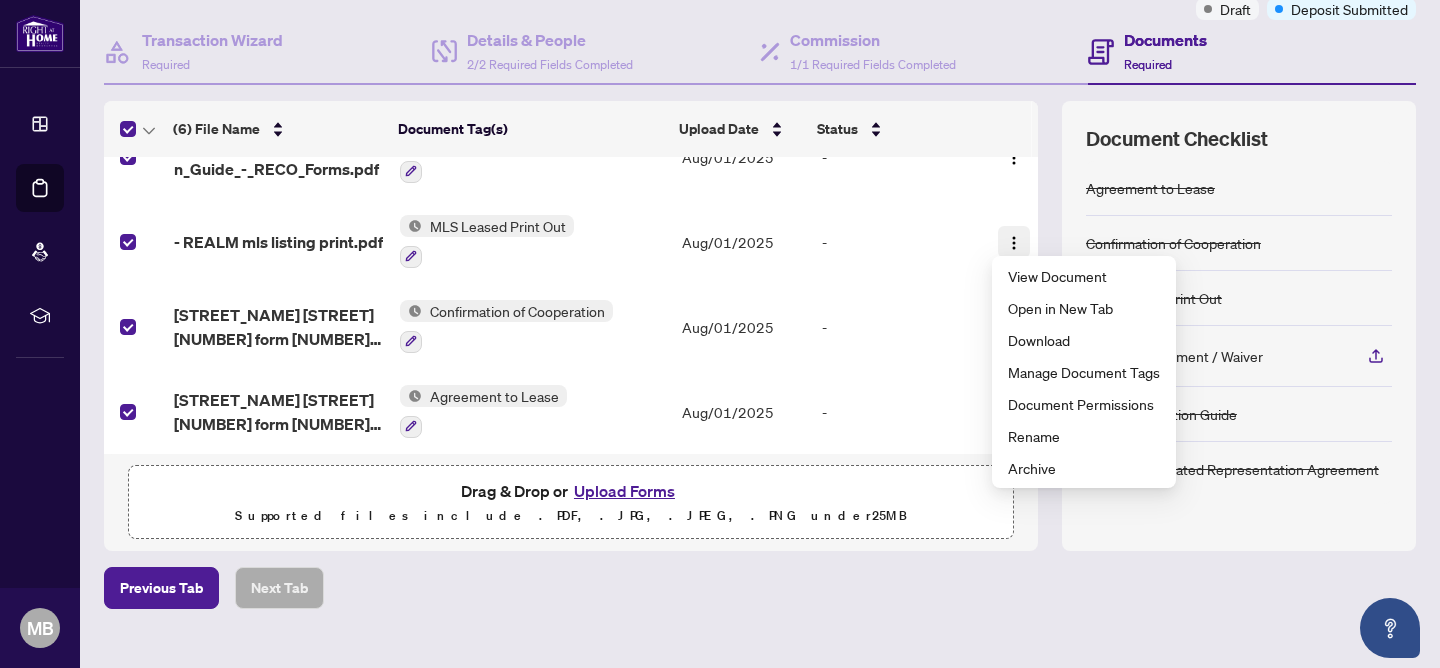click at bounding box center [1014, 243] 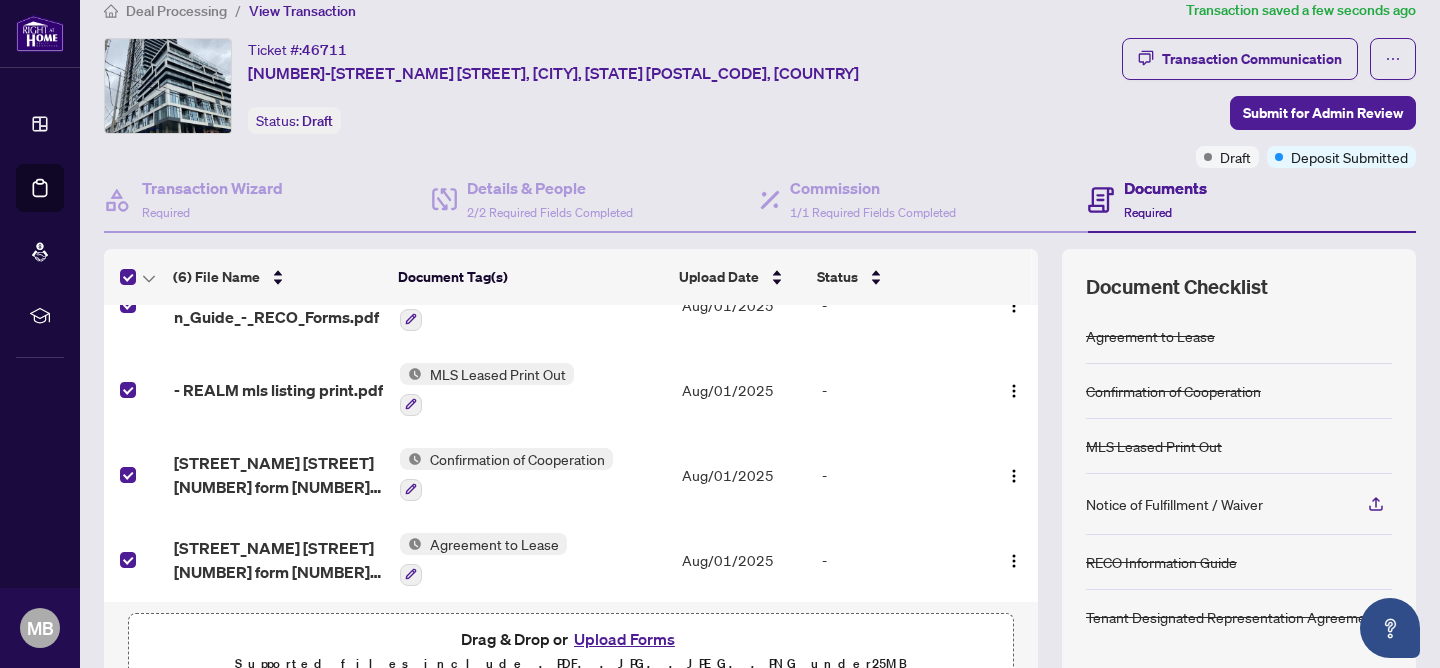 scroll, scrollTop: 0, scrollLeft: 0, axis: both 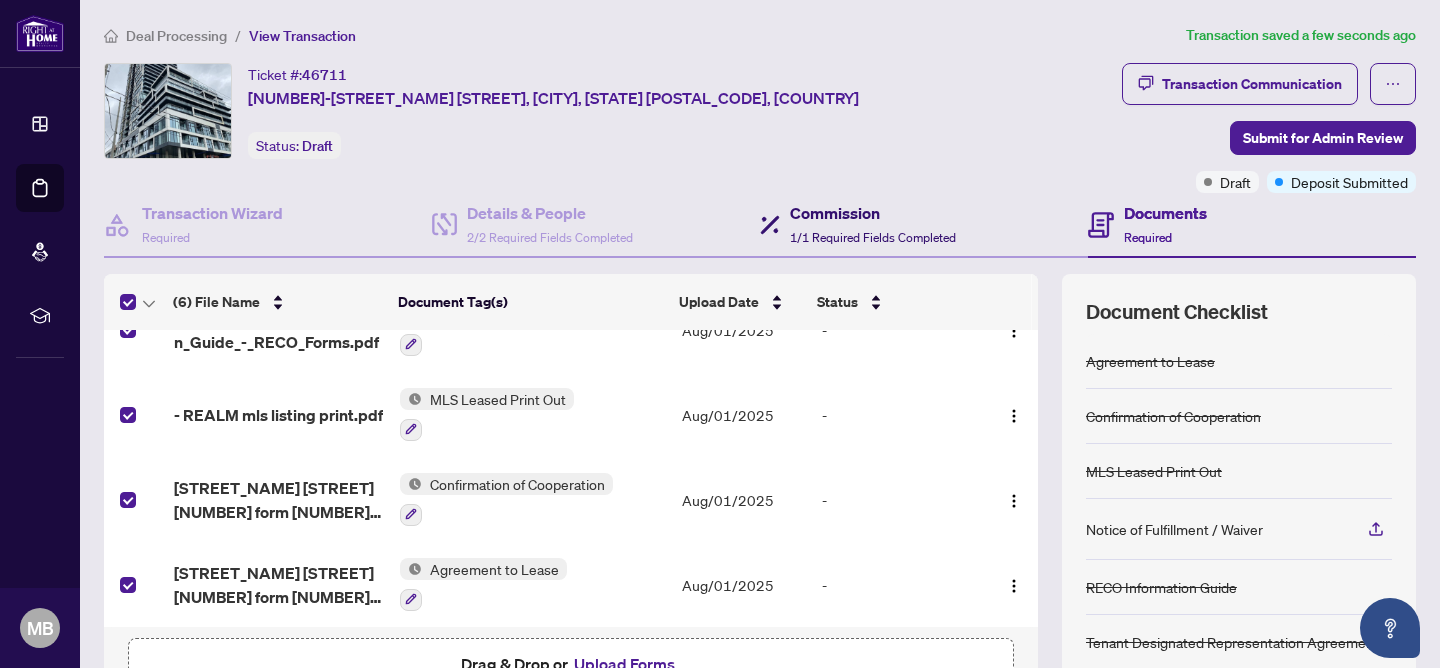 click on "Commission" at bounding box center [873, 213] 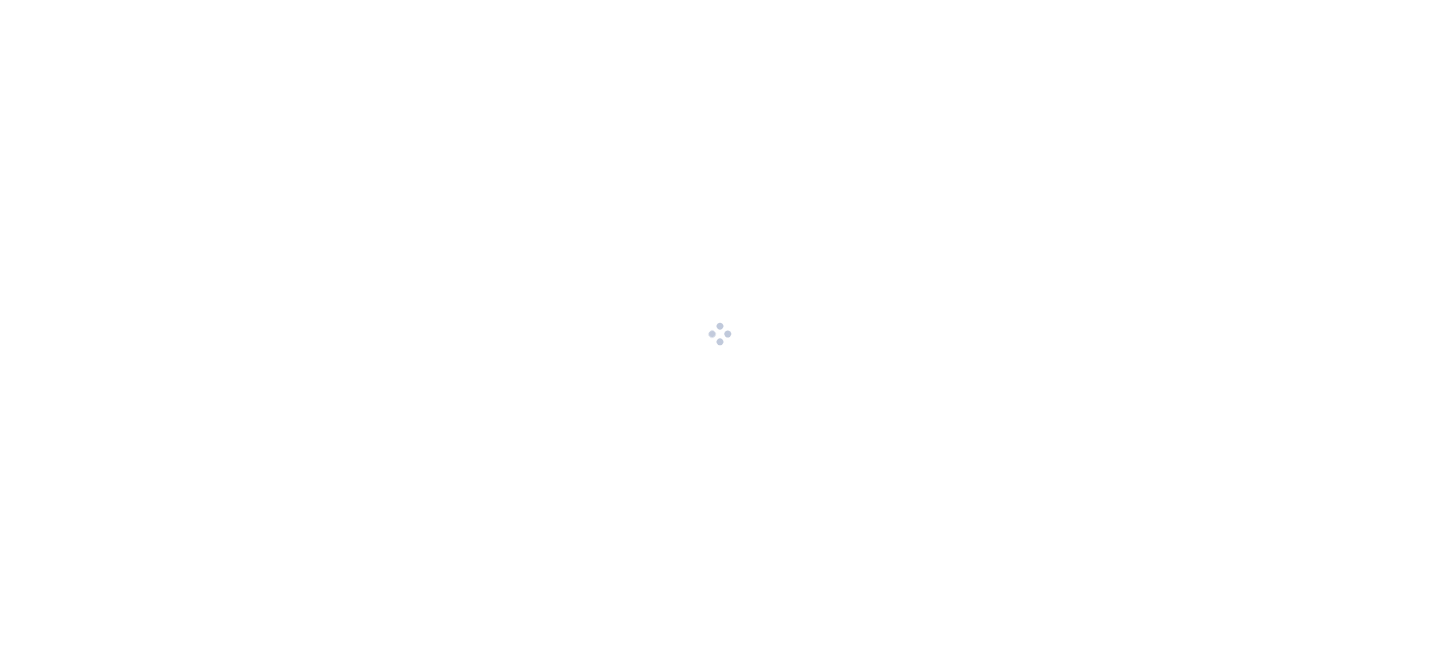 scroll, scrollTop: 0, scrollLeft: 0, axis: both 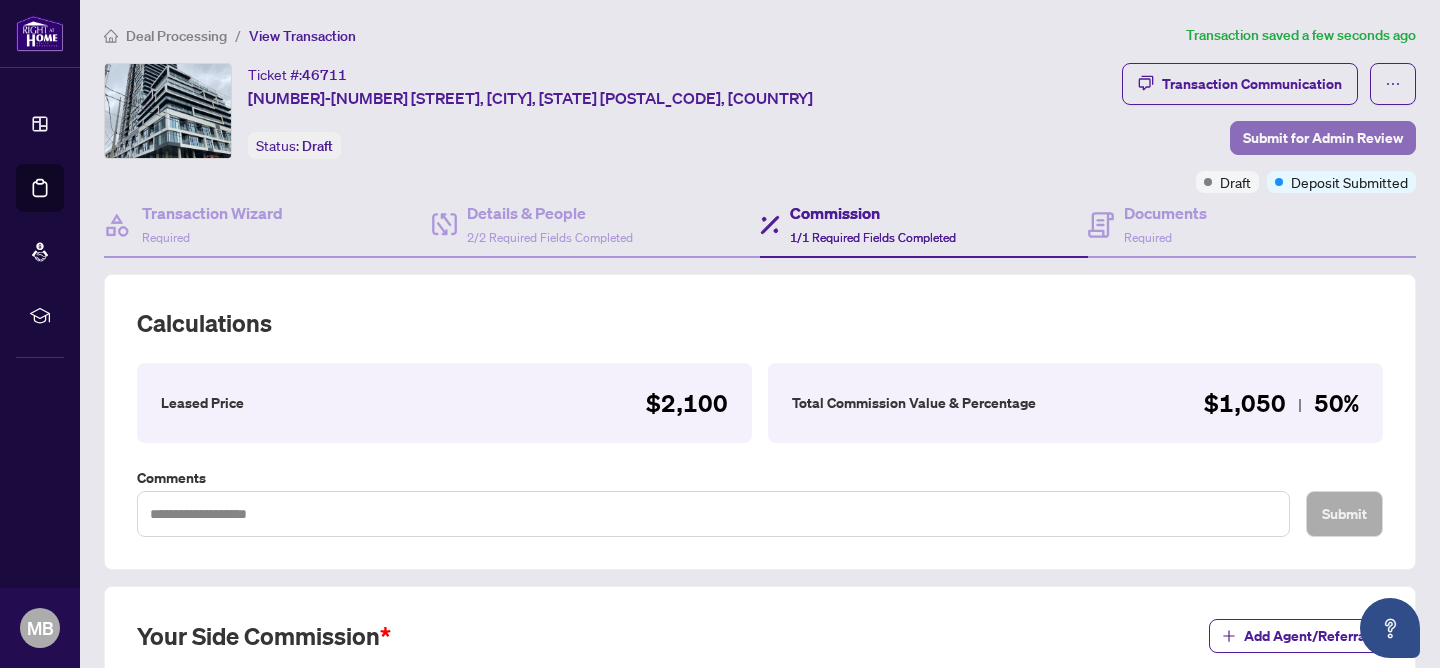 click on "Submit for Admin Review" at bounding box center [1323, 138] 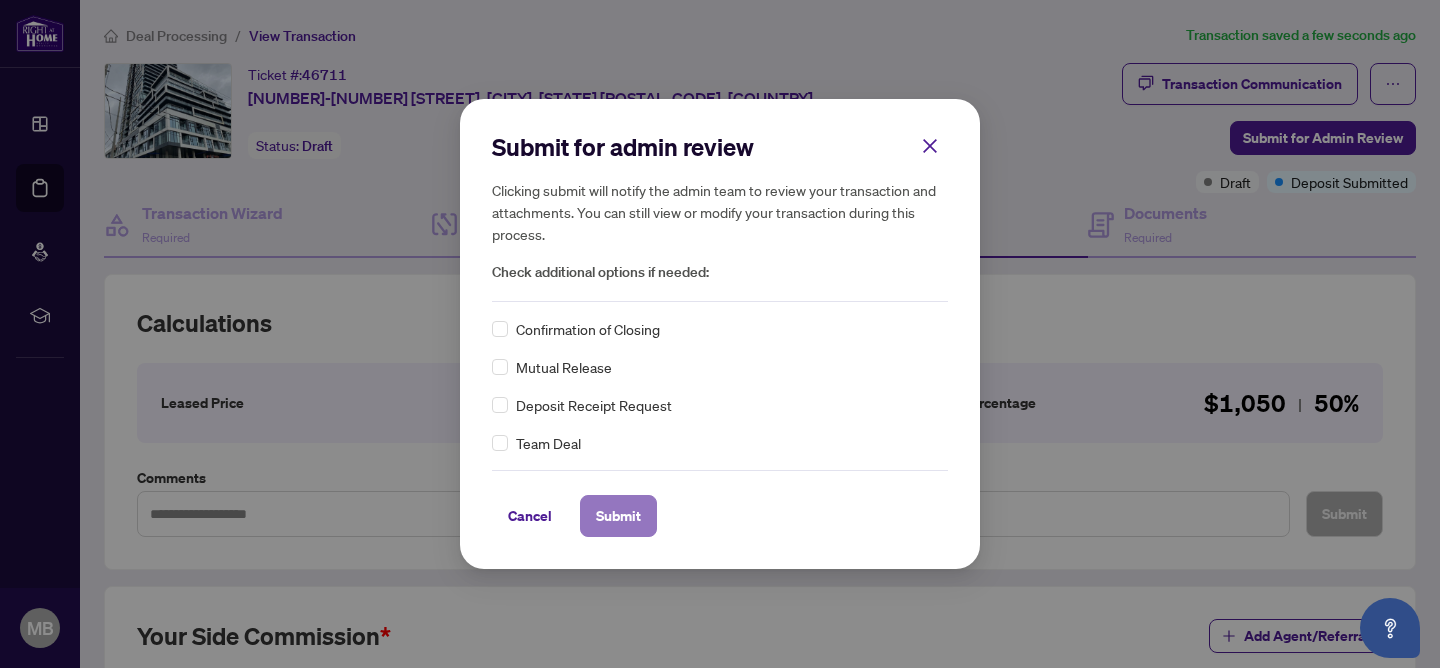 click on "Submit" at bounding box center [618, 516] 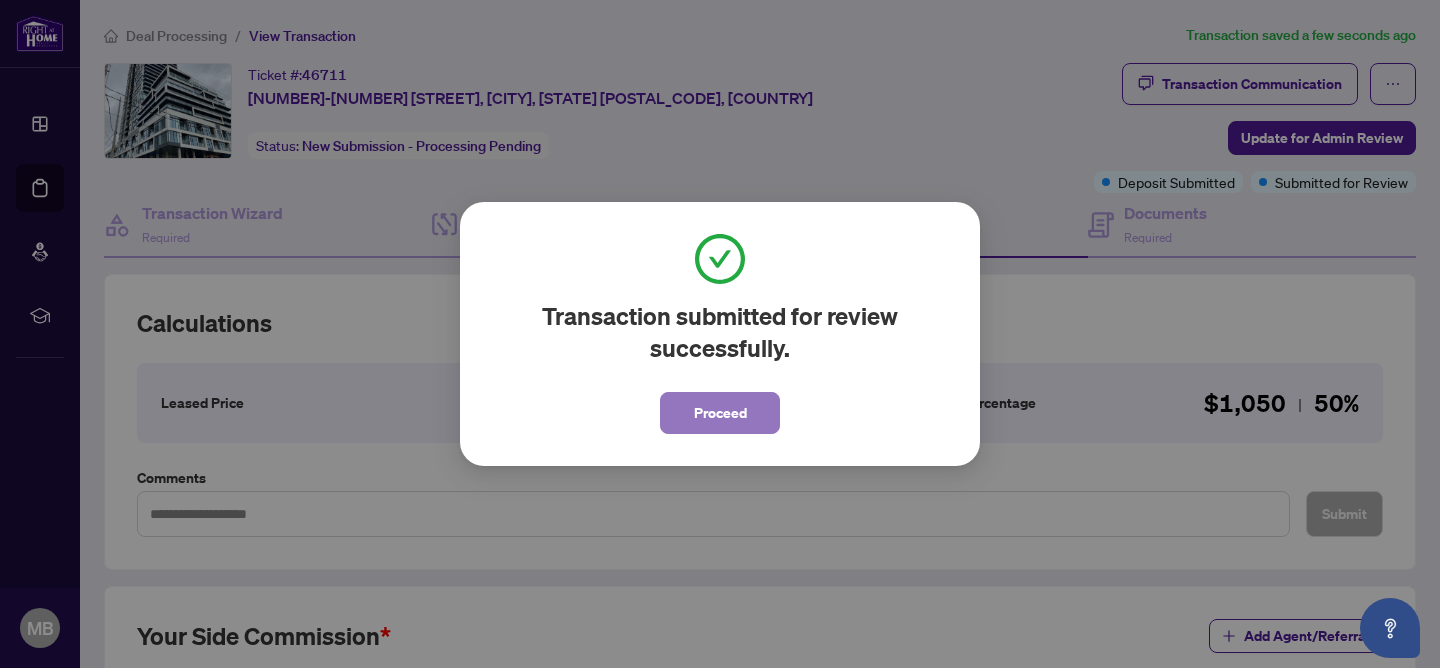 click on "Proceed" at bounding box center (720, 413) 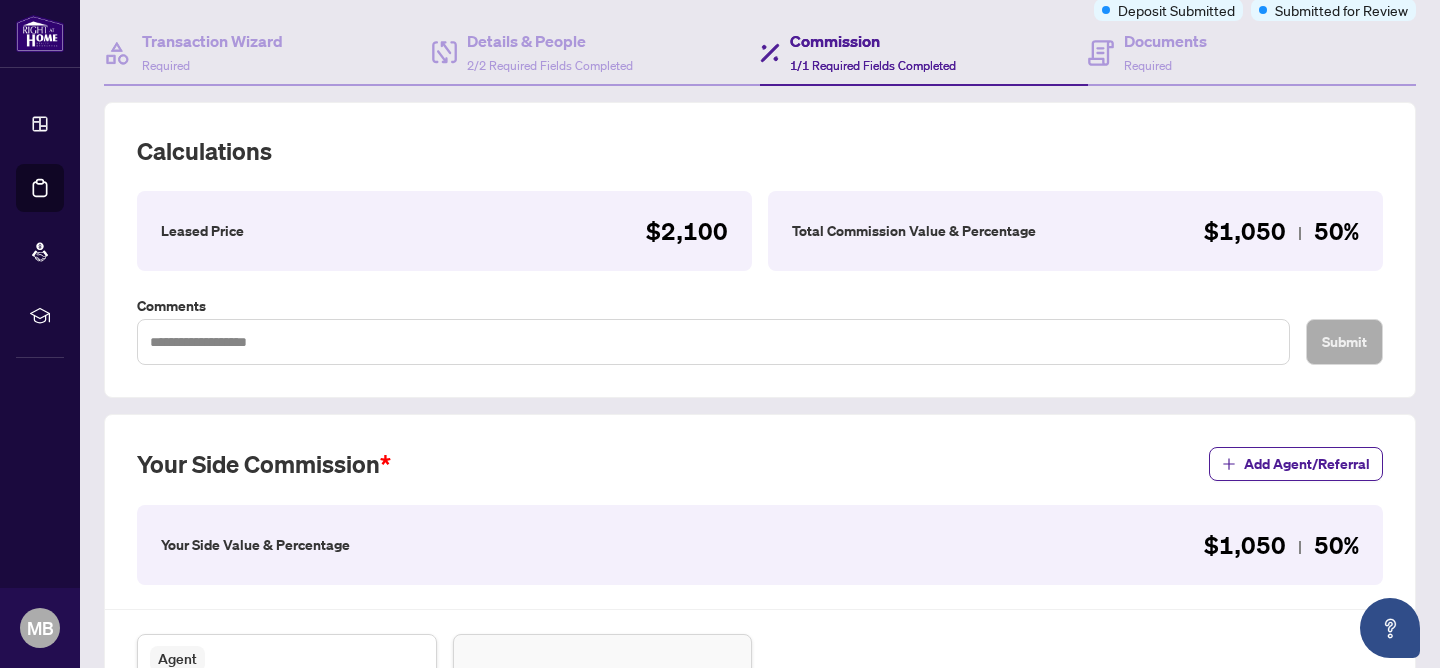 scroll, scrollTop: 177, scrollLeft: 0, axis: vertical 